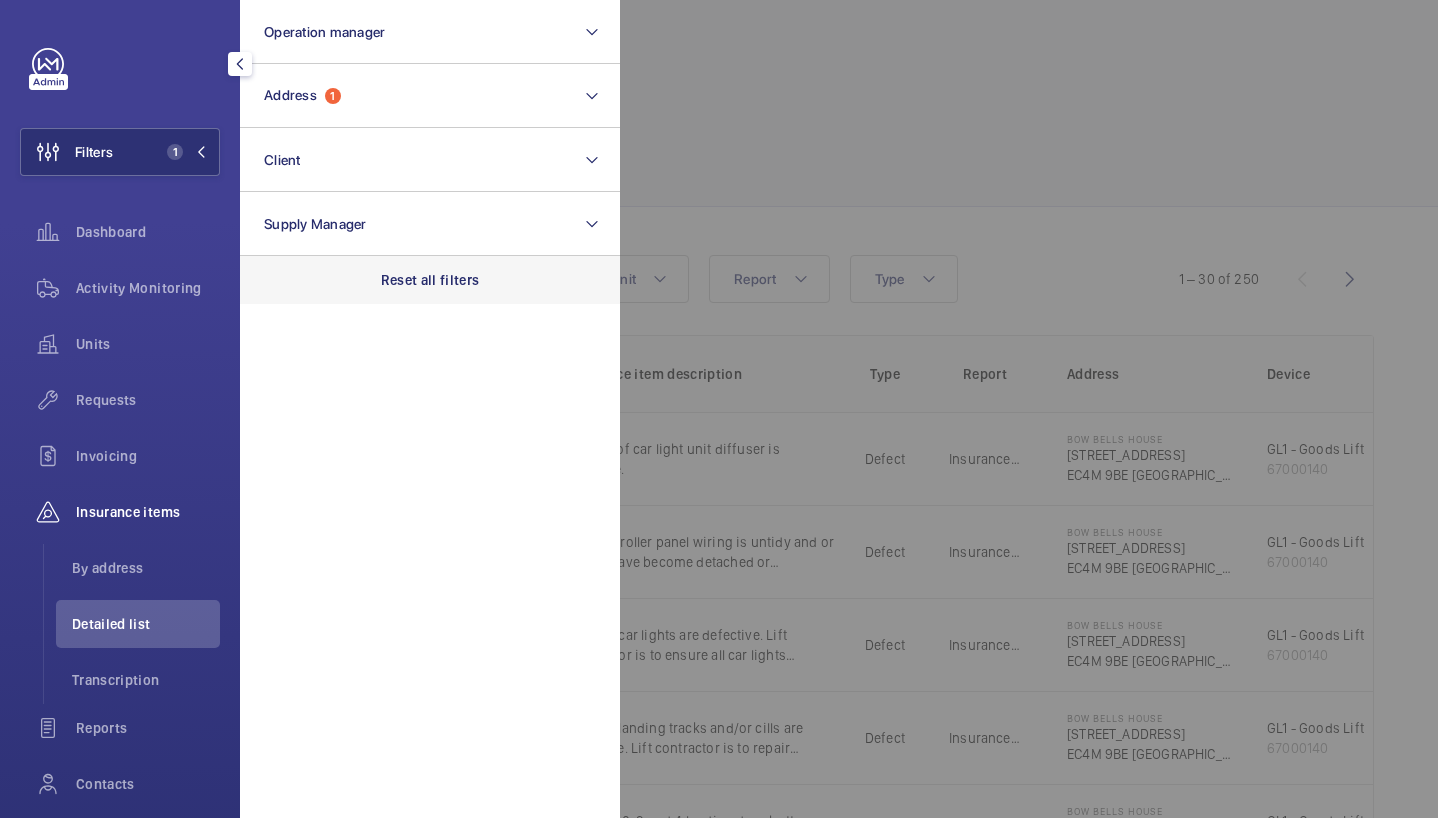 scroll, scrollTop: 0, scrollLeft: 0, axis: both 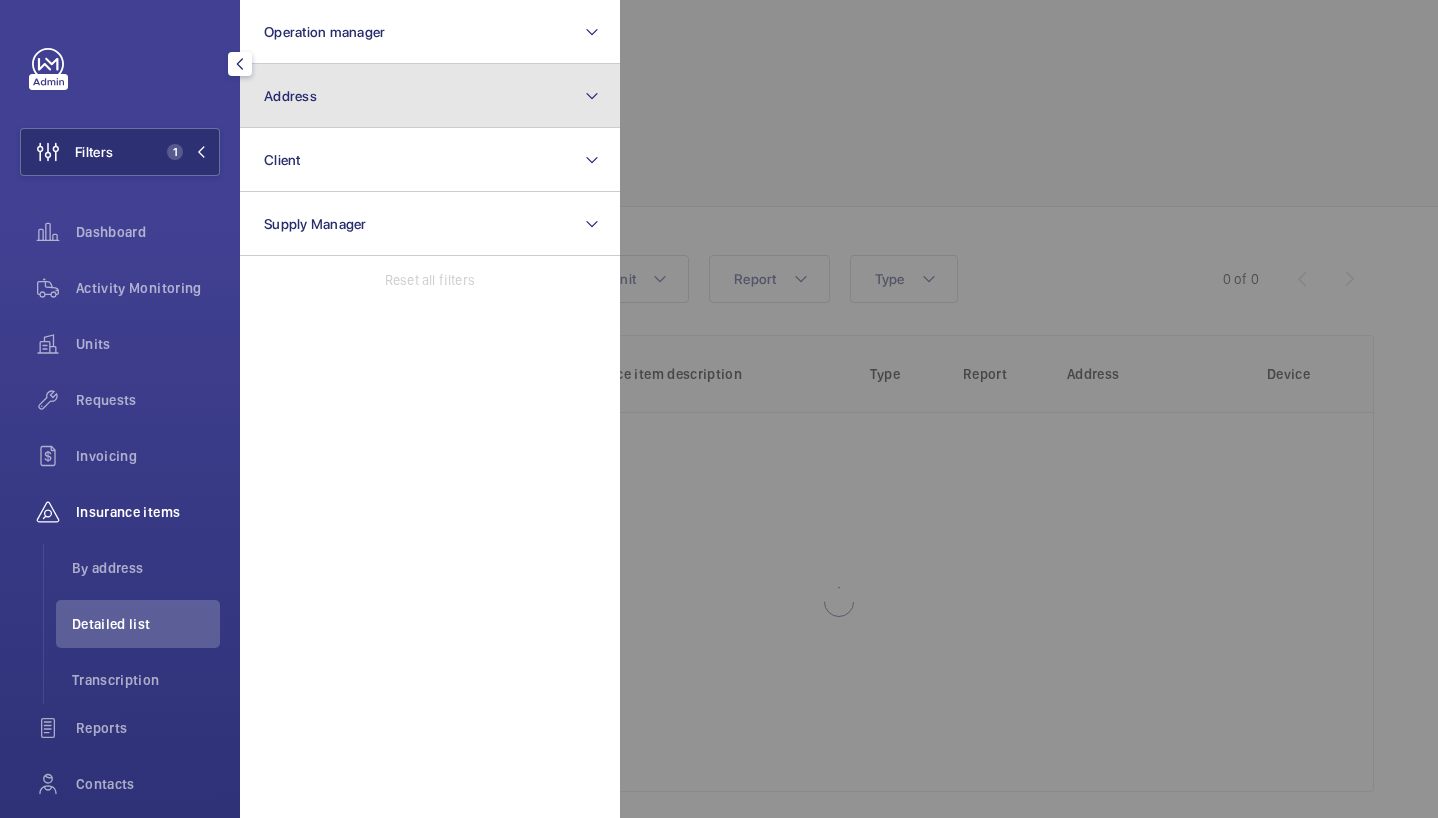 click on "Address" 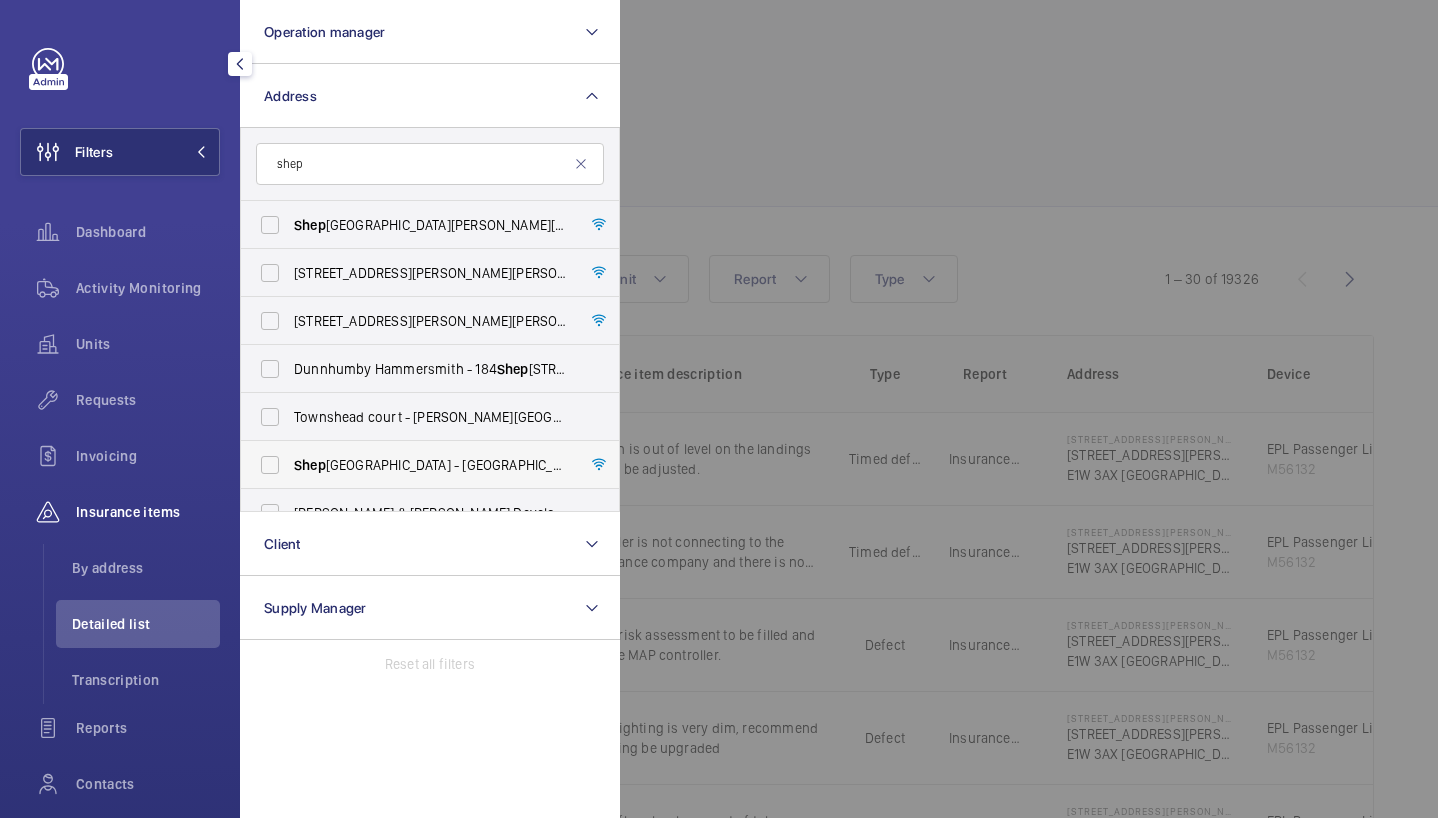 type on "shep" 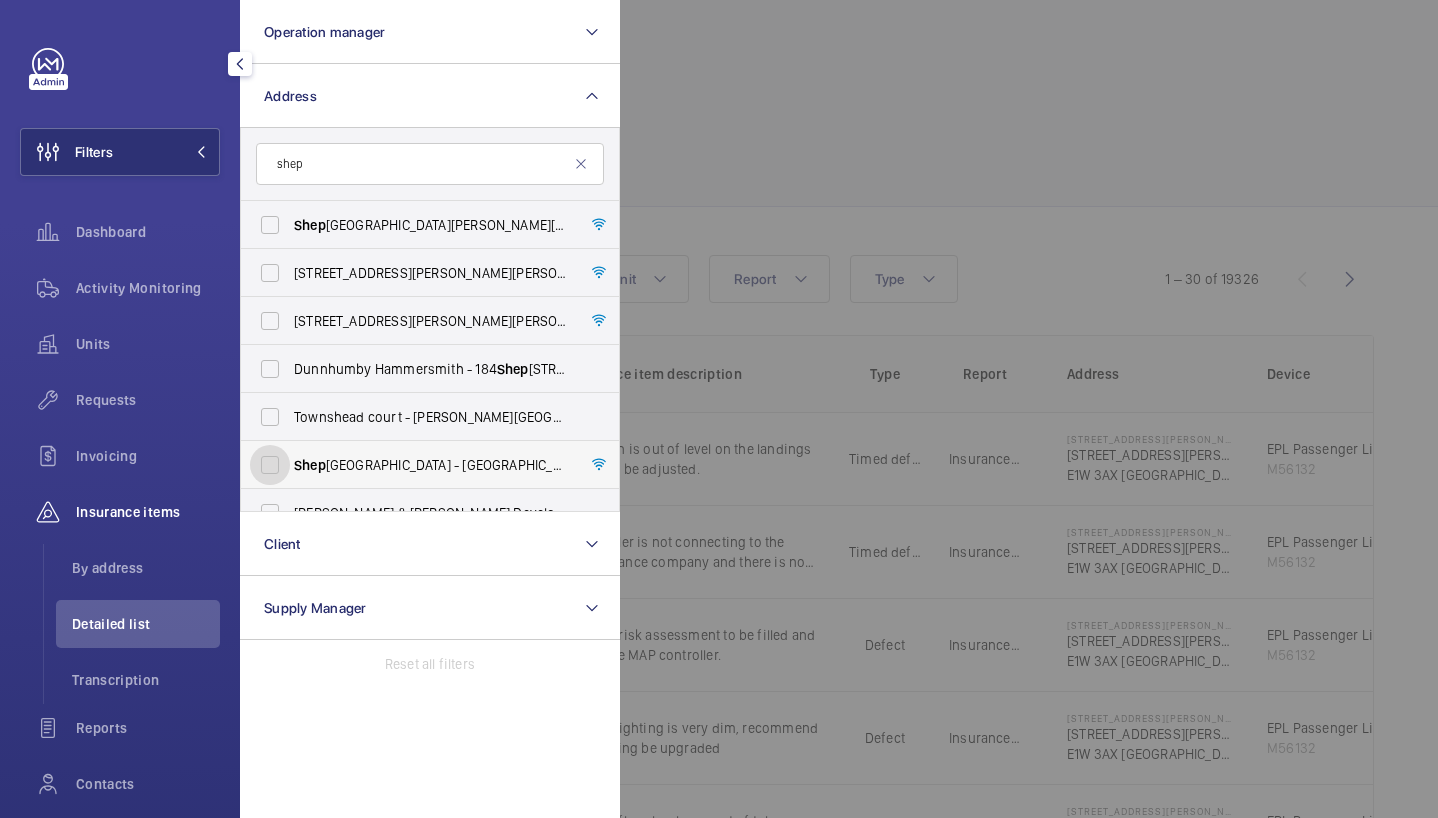 click on "Shep herds Building - [GEOGRAPHIC_DATA]" at bounding box center (270, 465) 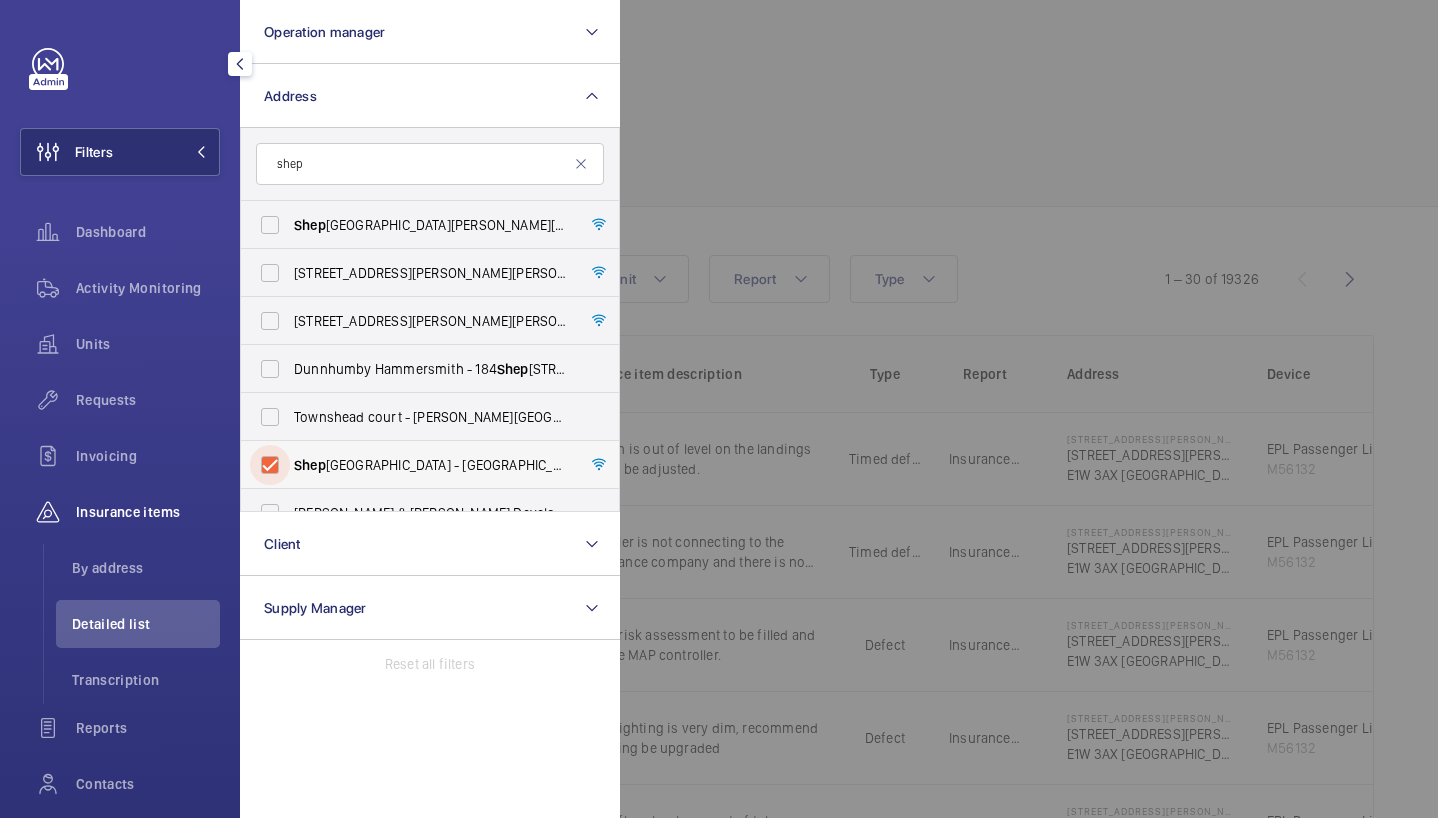 checkbox on "true" 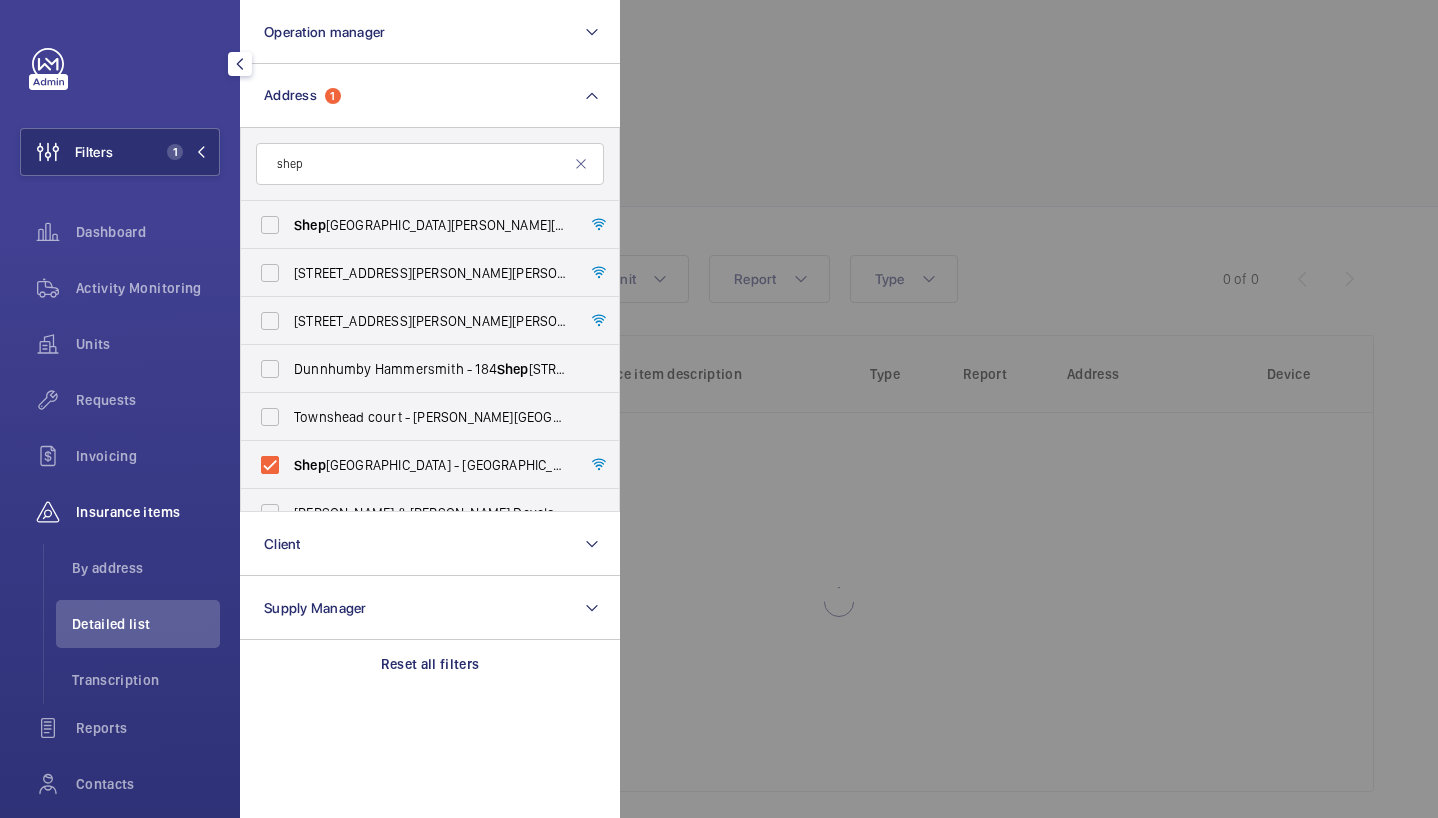 click 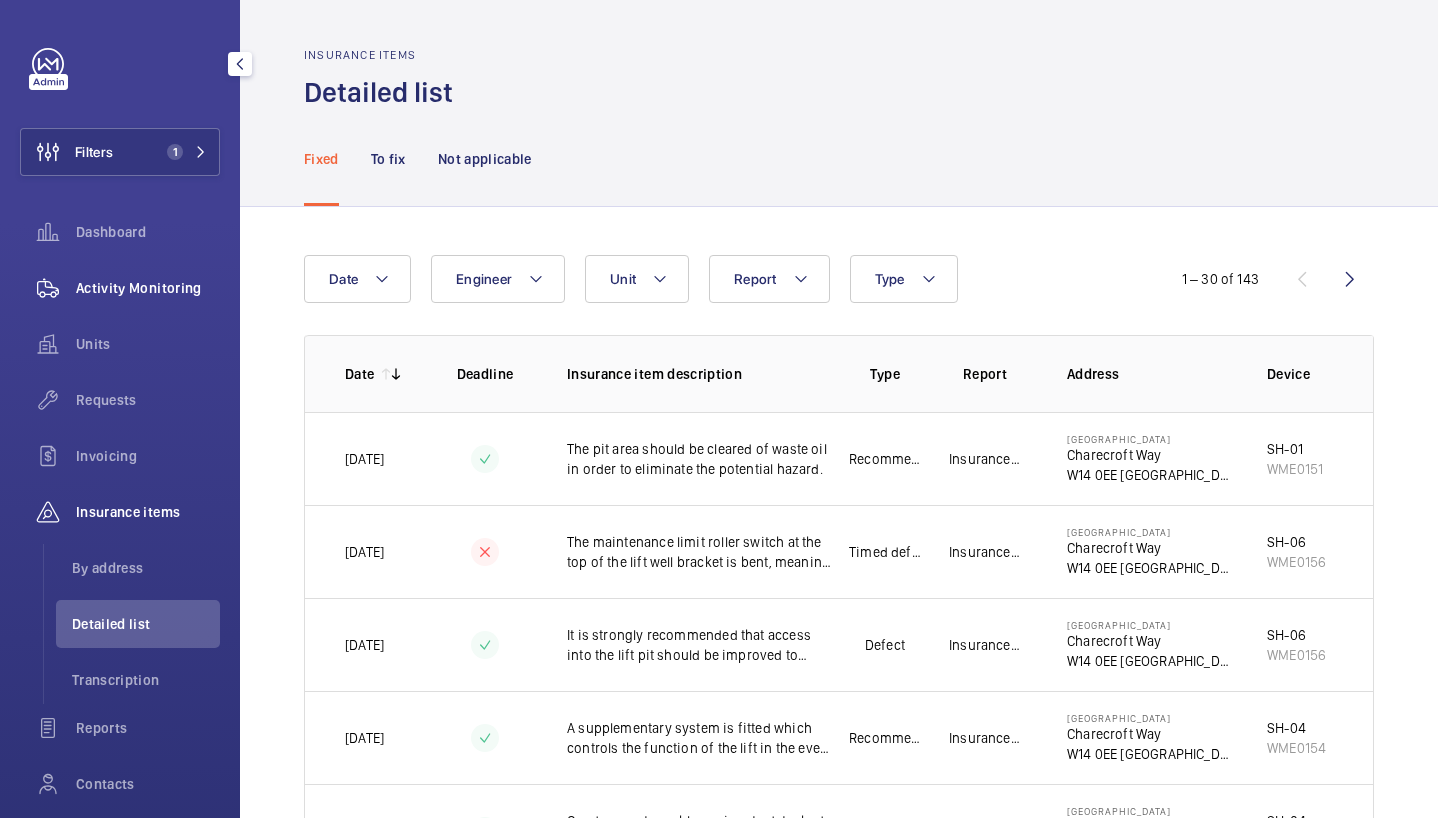 click on "Activity Monitoring" 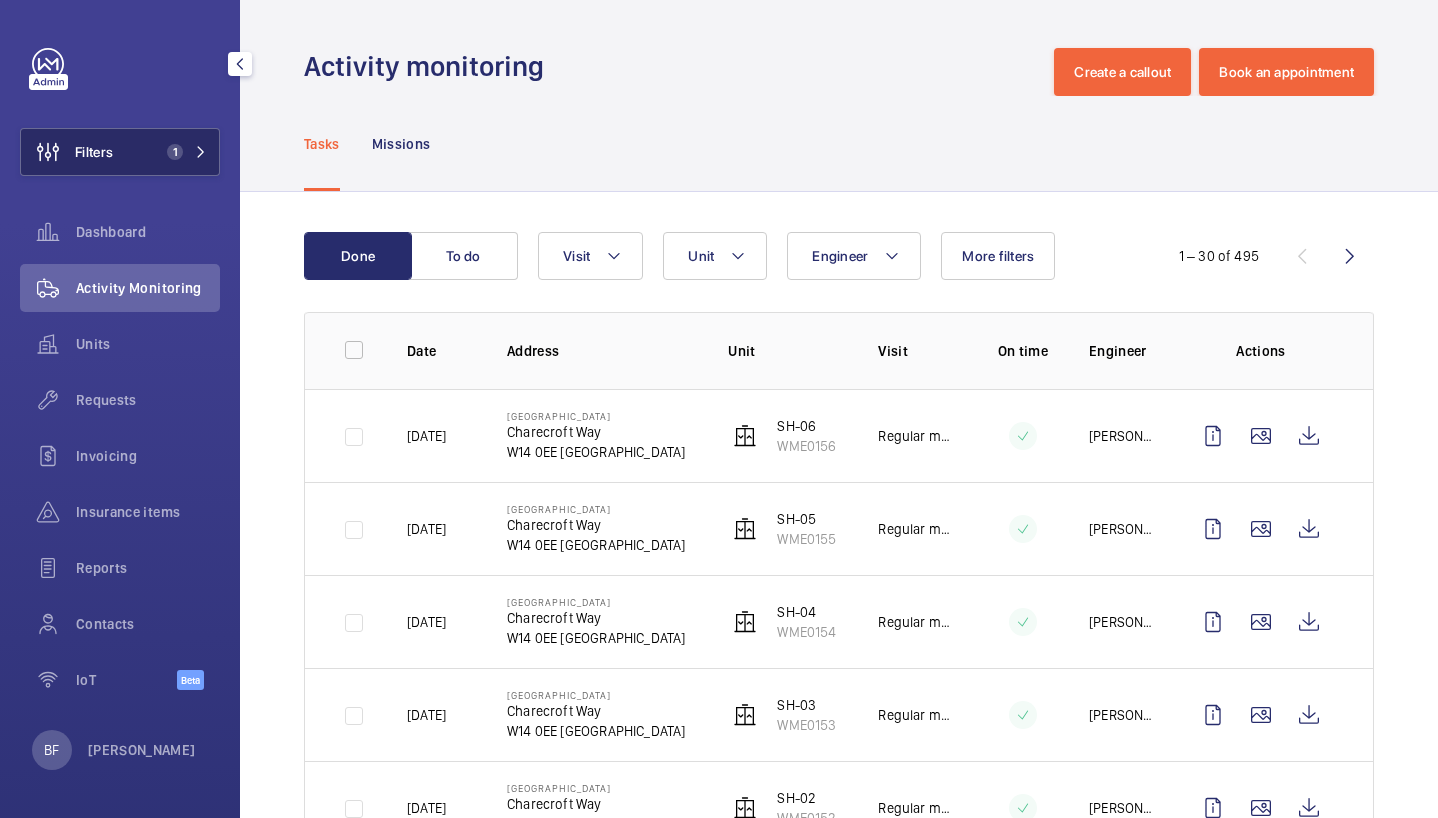 click on "1" 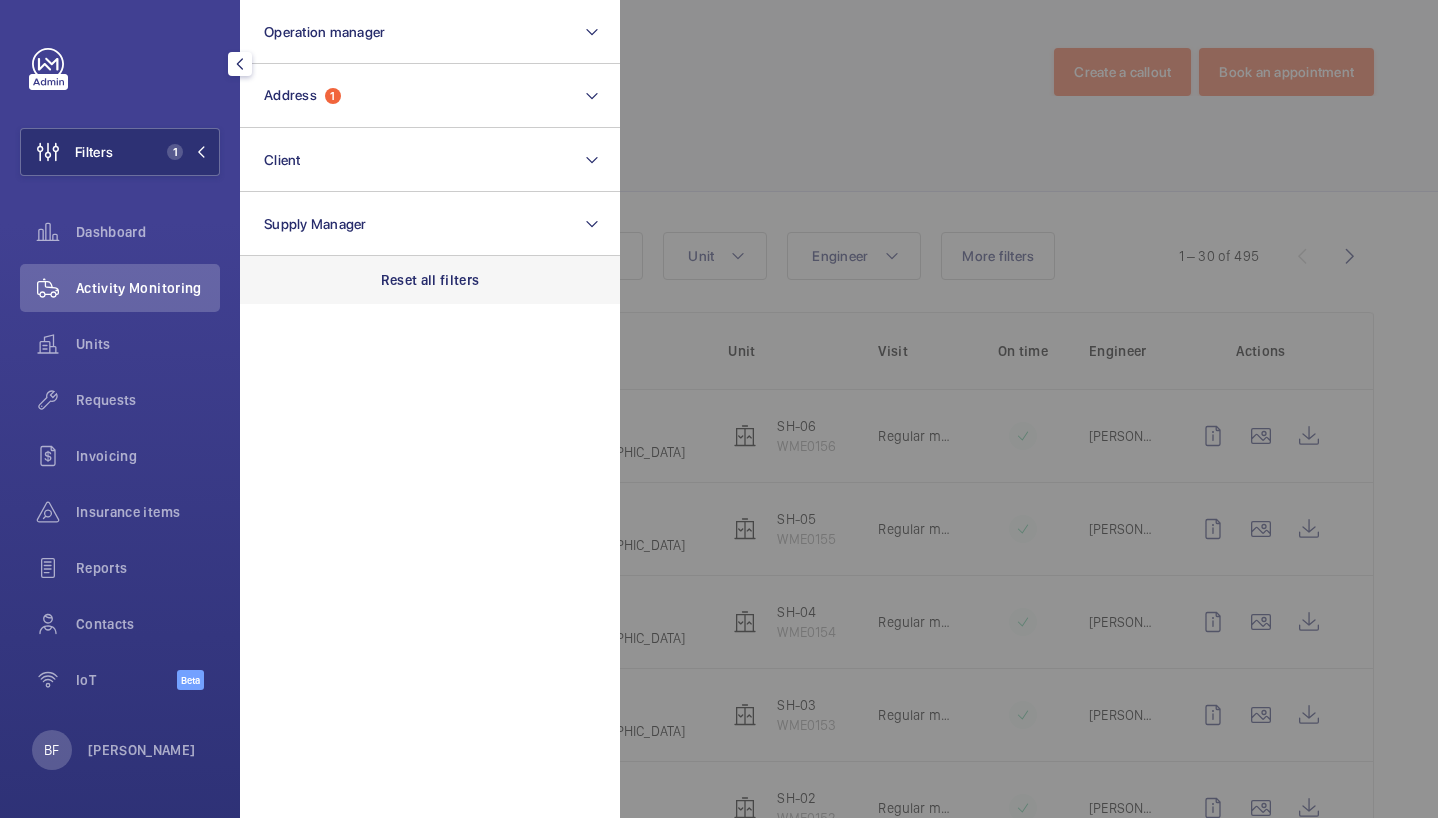 click on "Reset all filters" 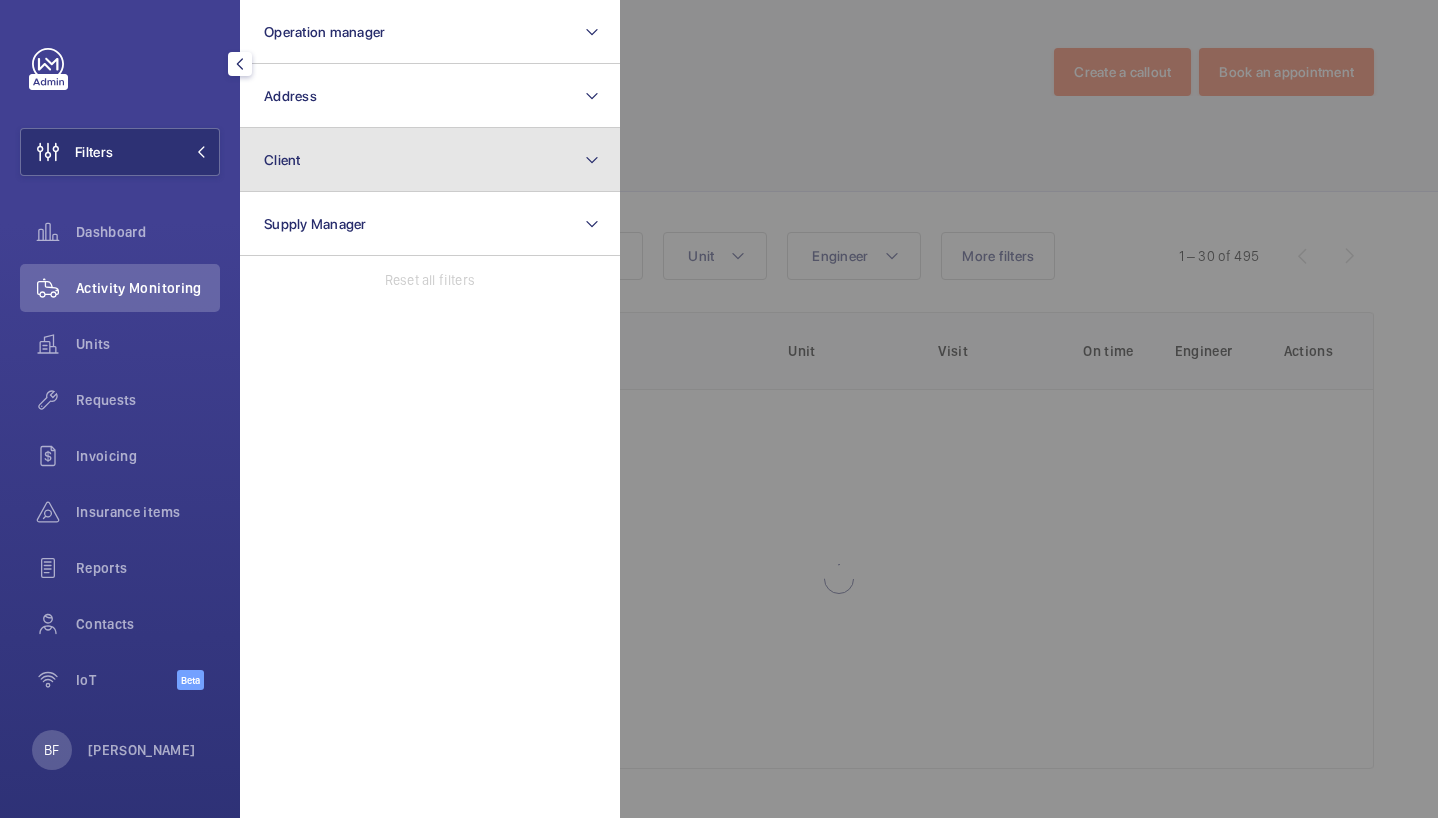 click on "Client" 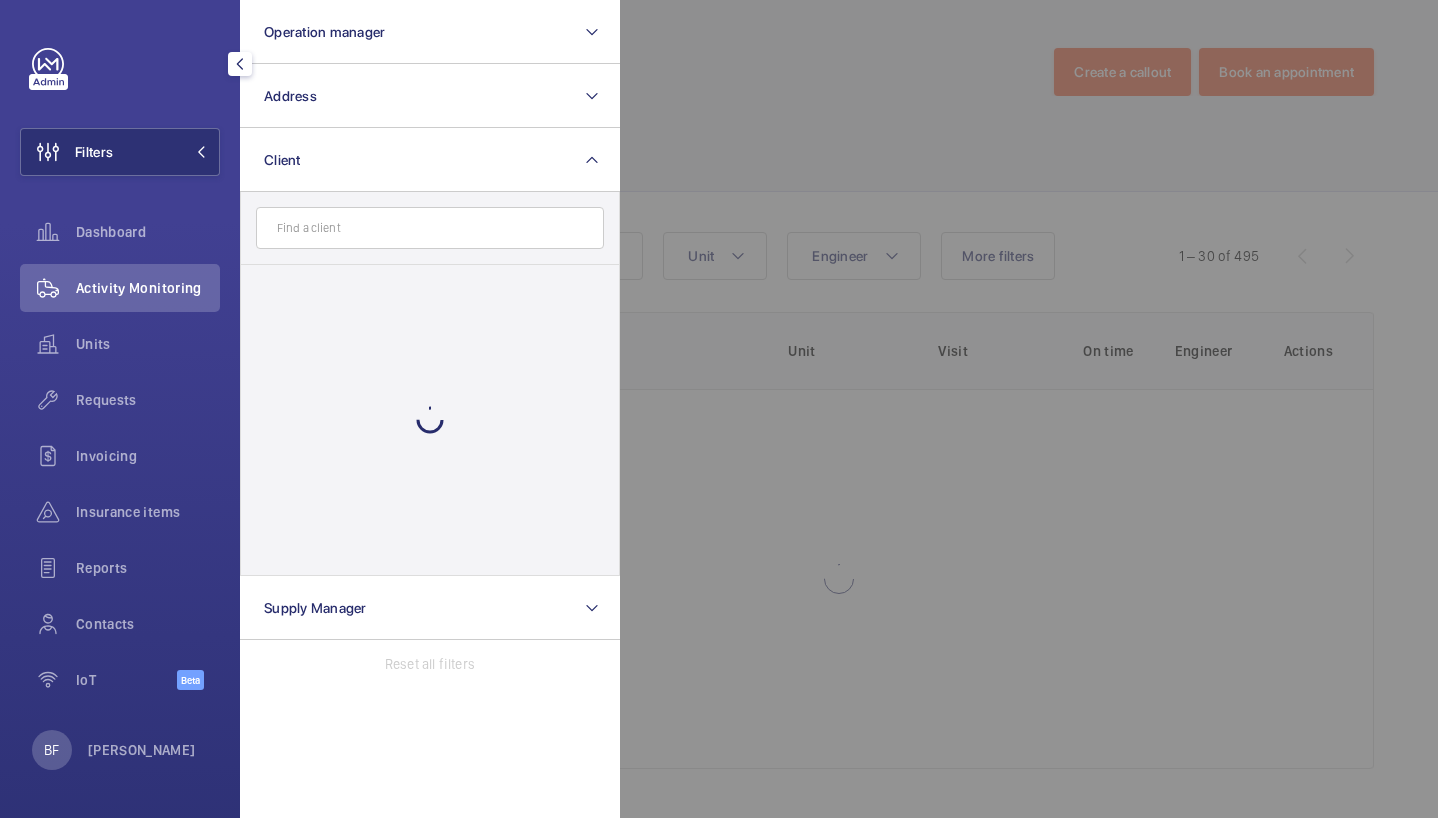 click 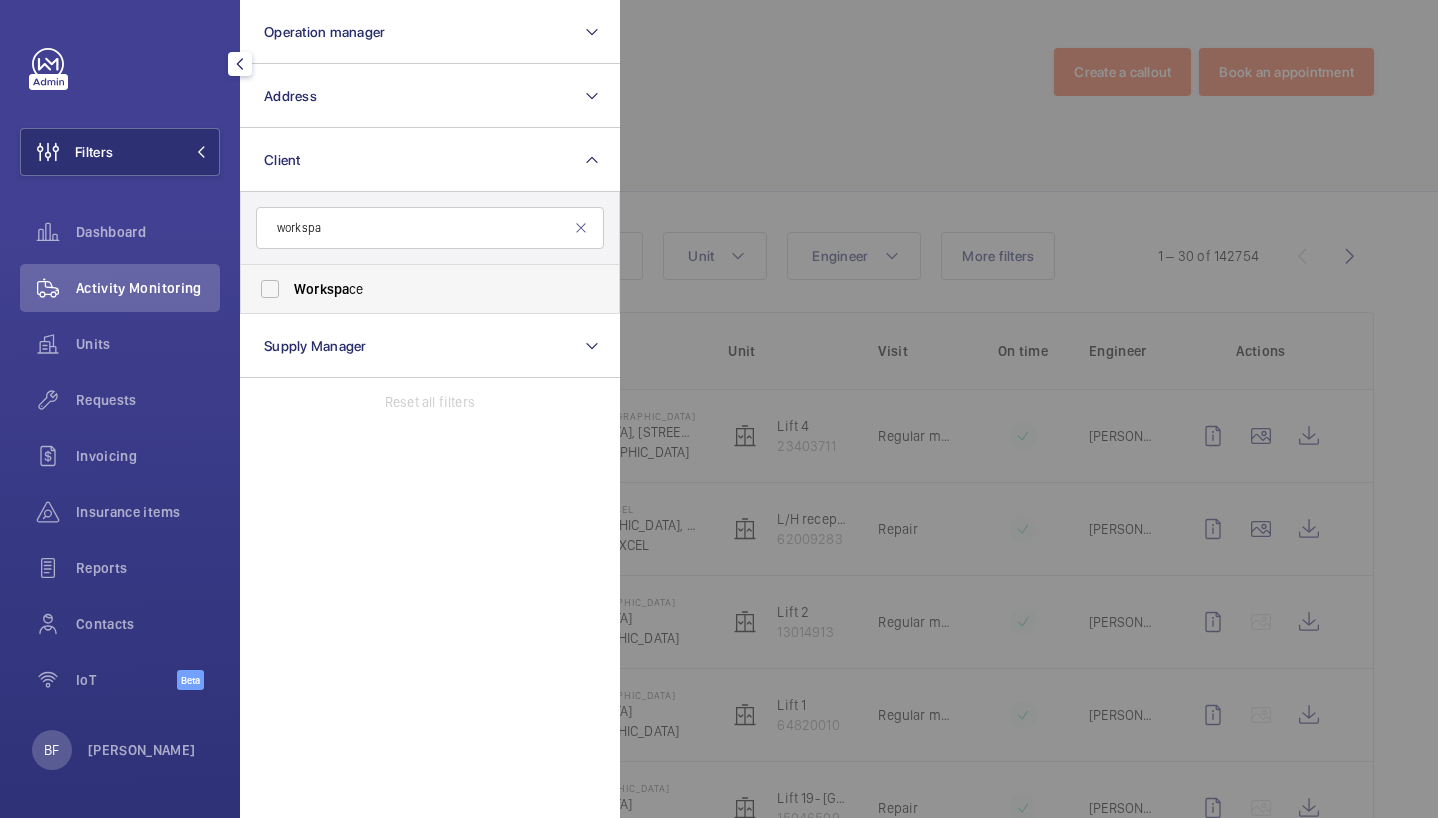 type on "workspa" 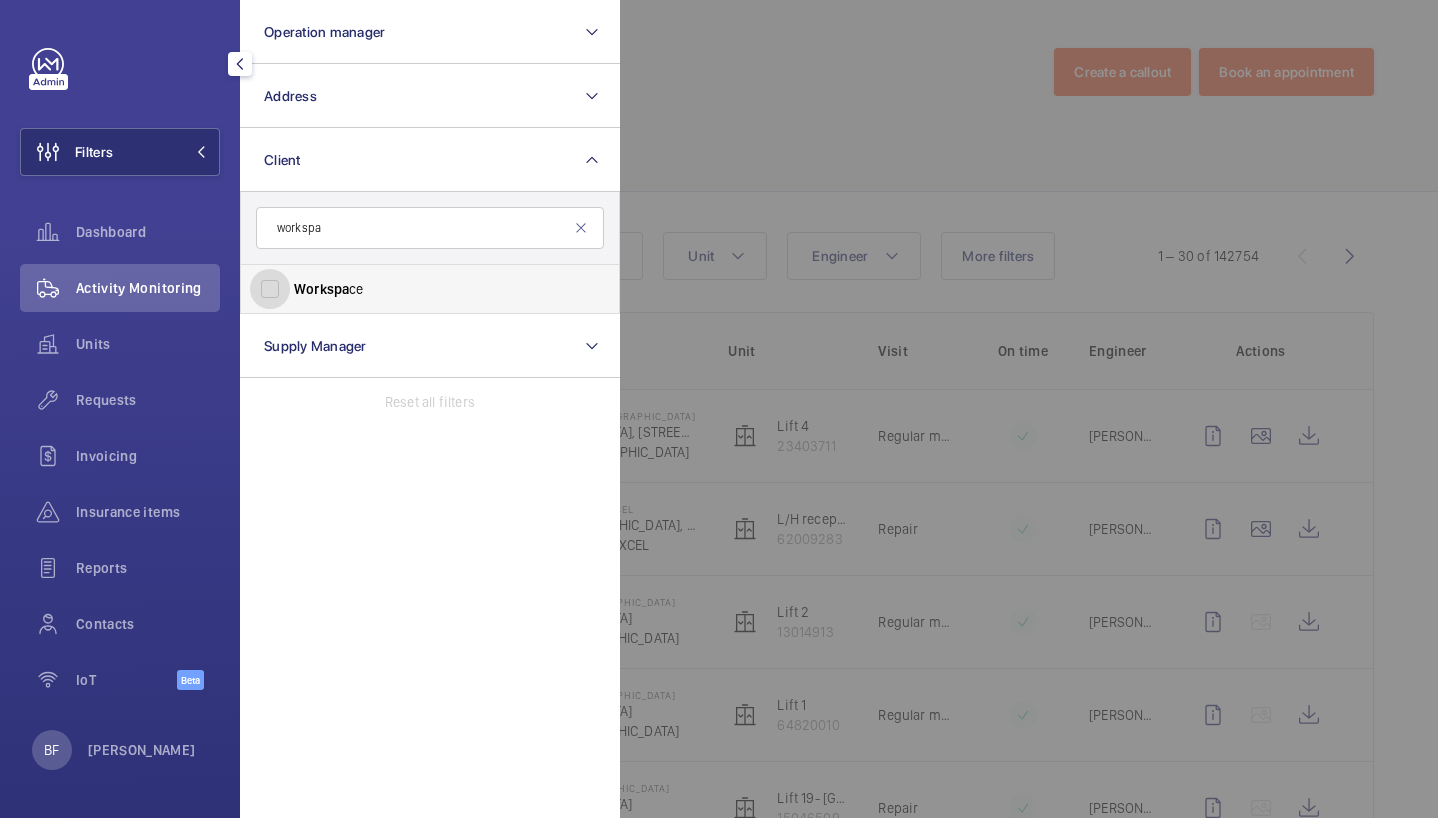 click on "Workspa ce" at bounding box center [270, 289] 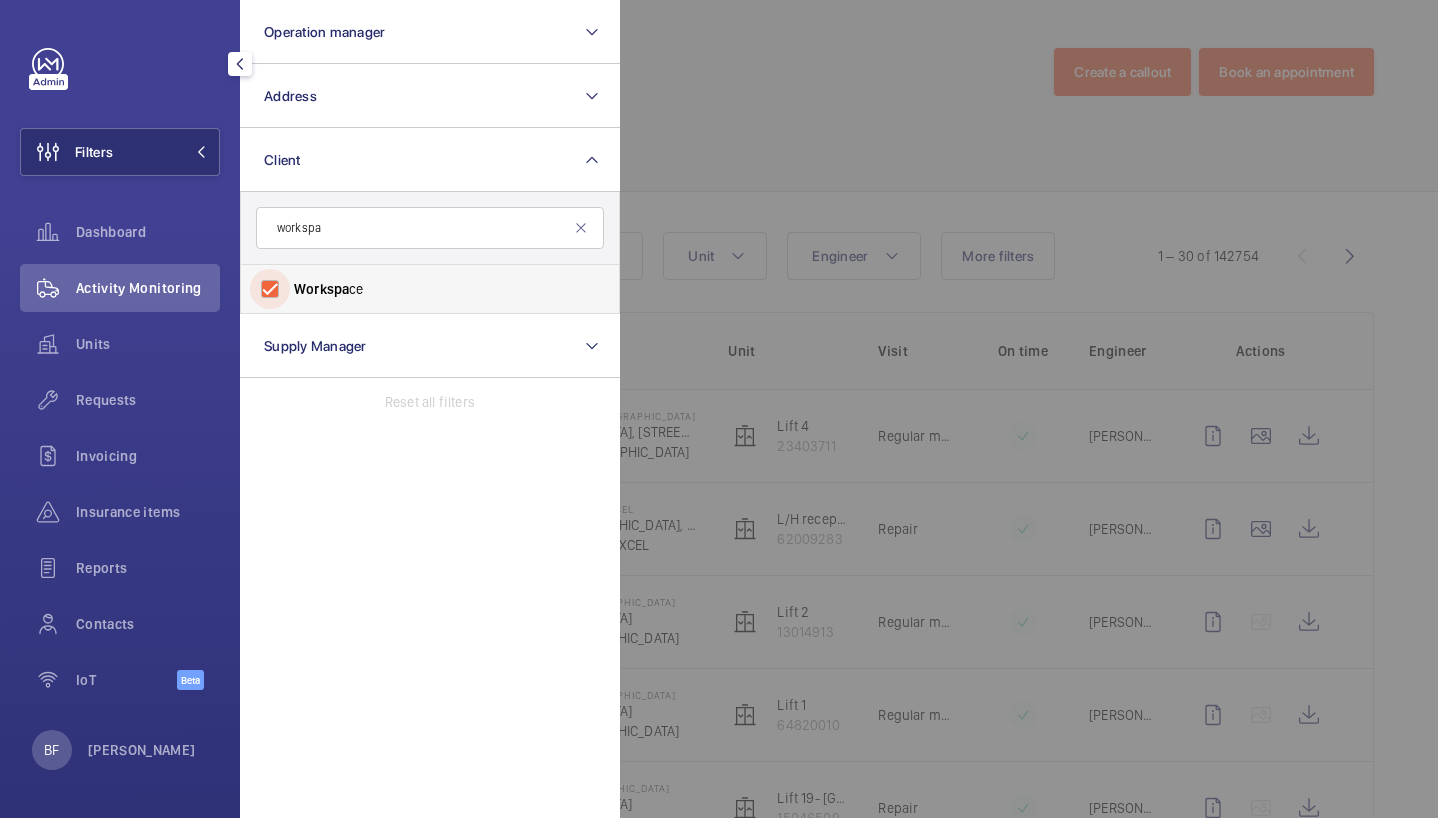 checkbox on "true" 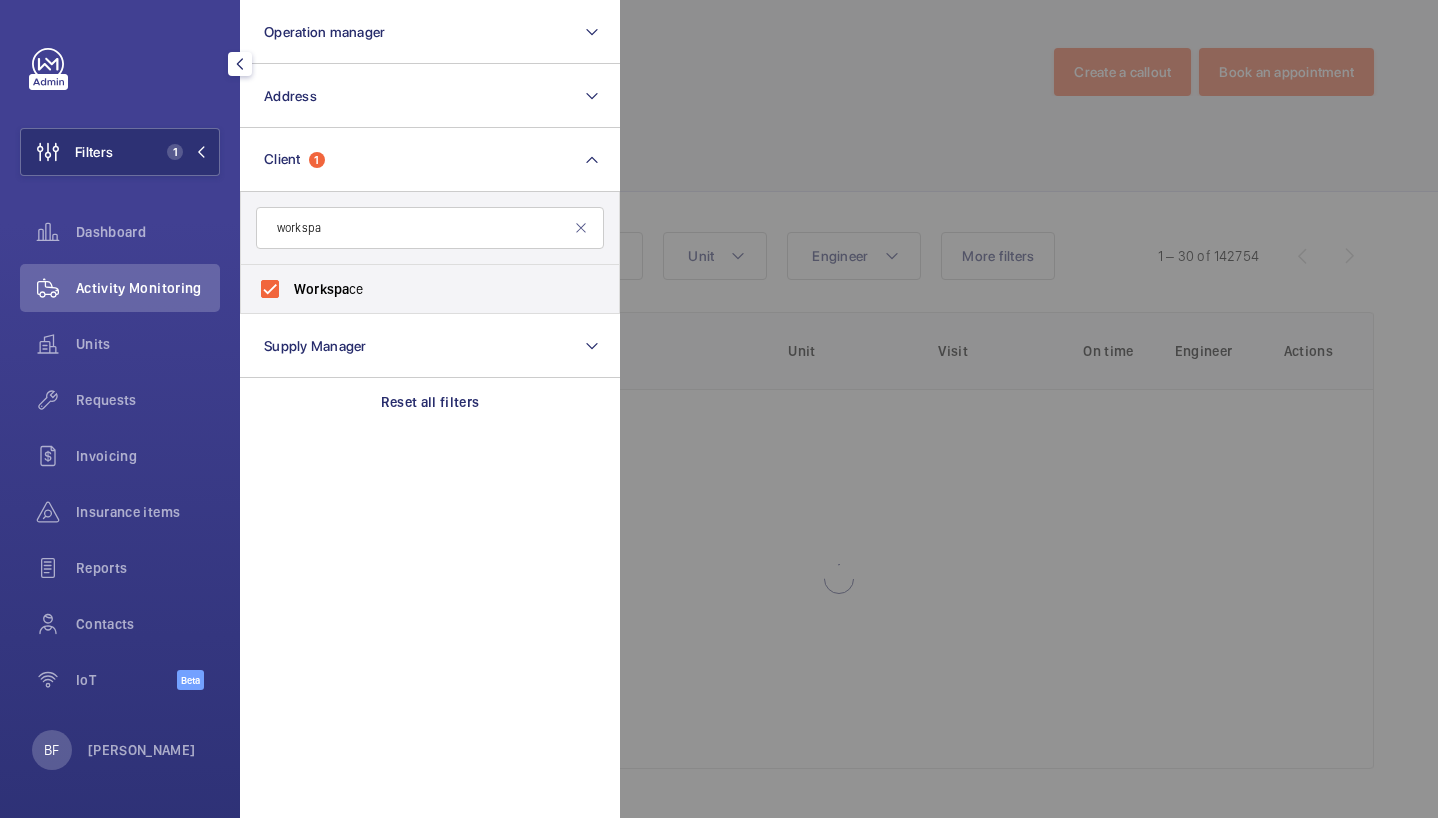 click 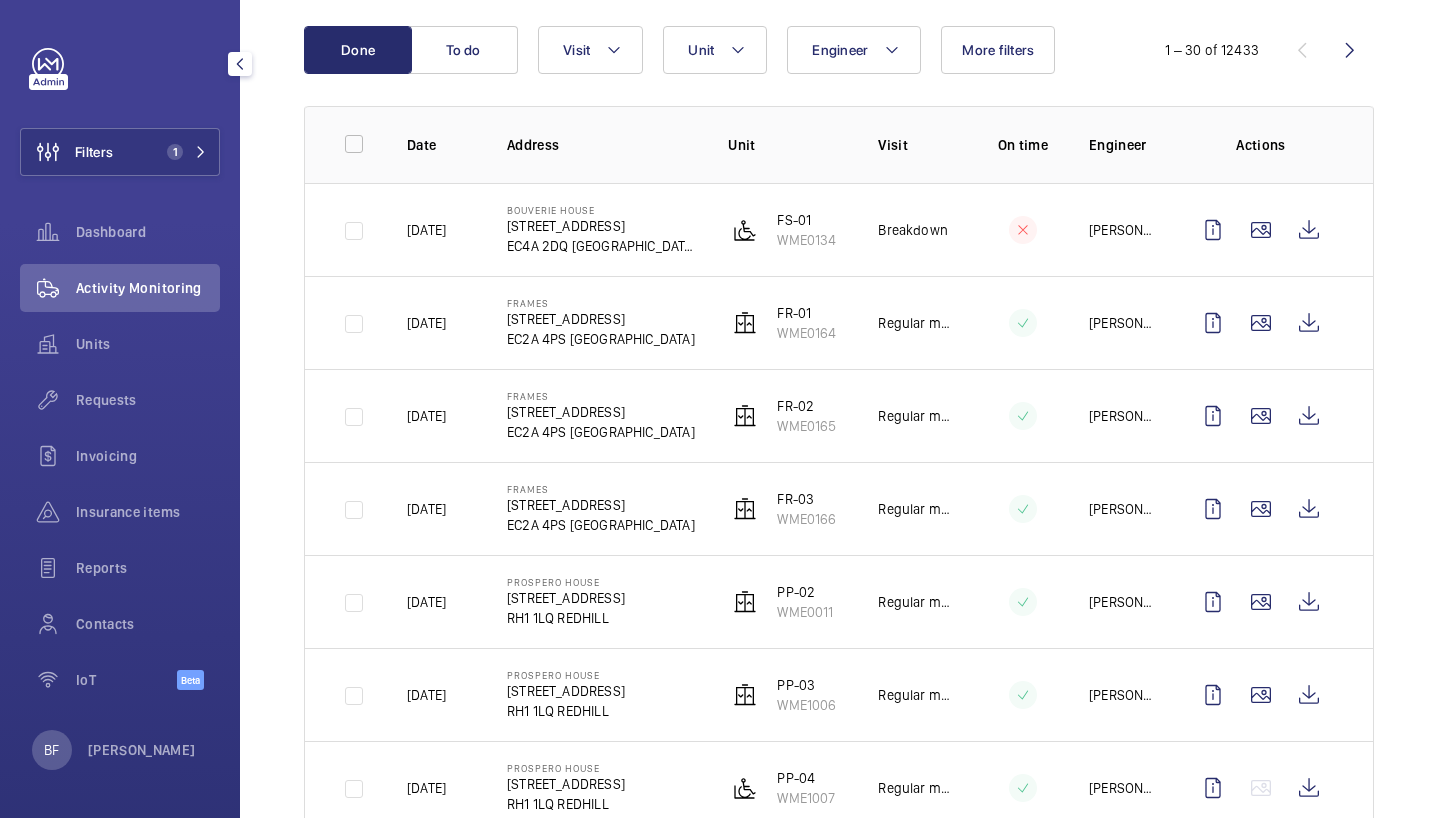 scroll, scrollTop: 212, scrollLeft: 0, axis: vertical 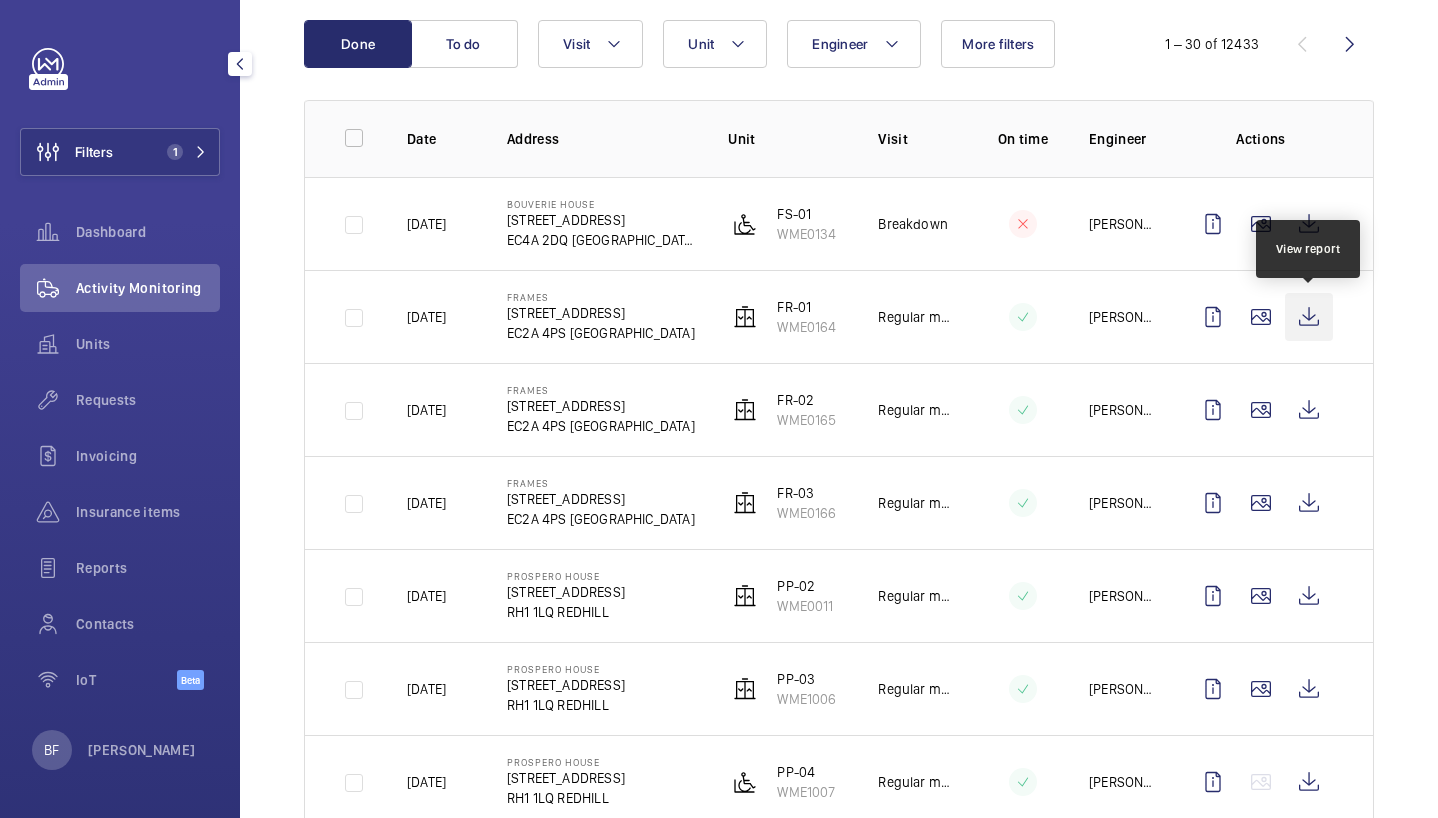 click 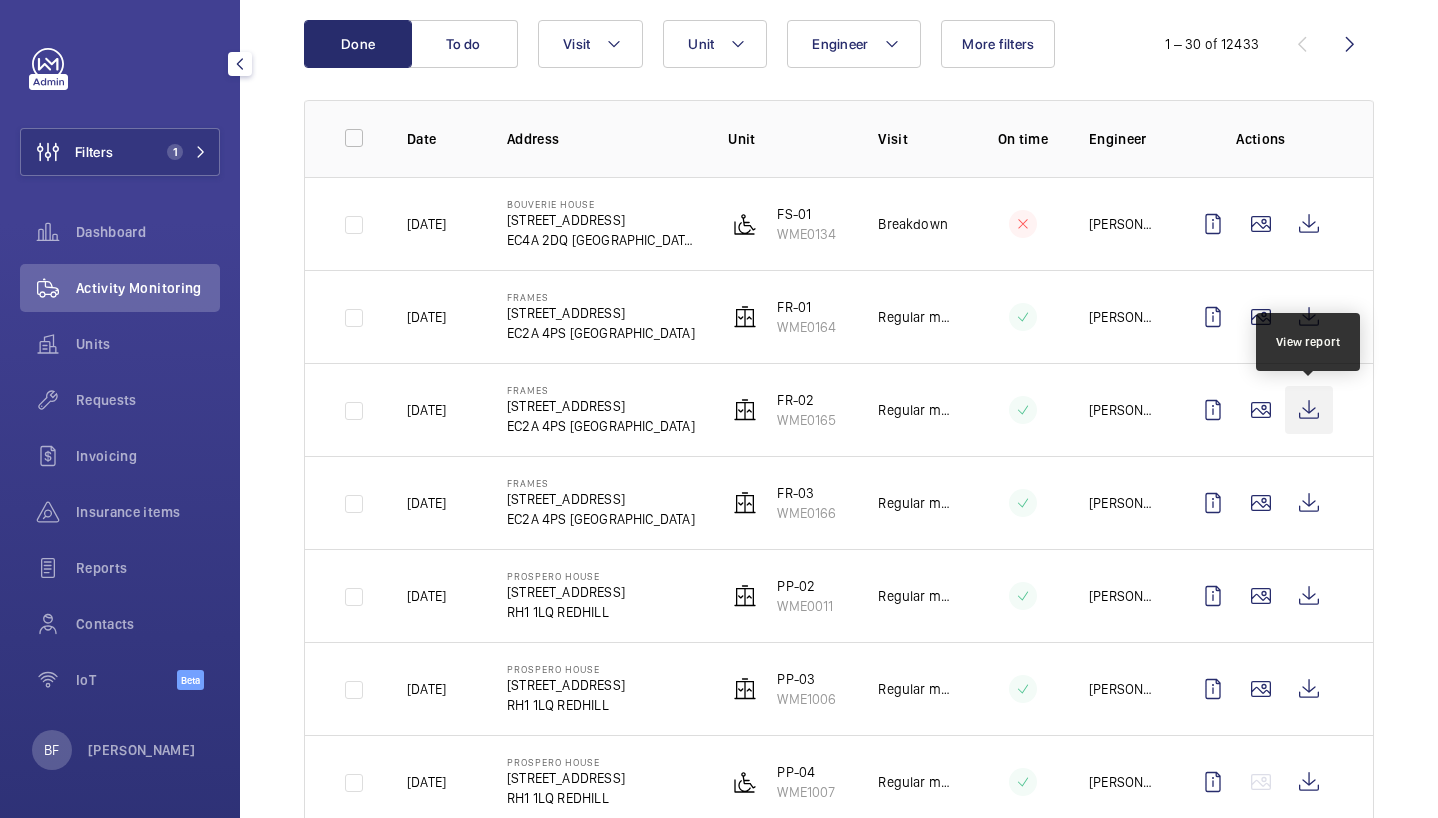 click 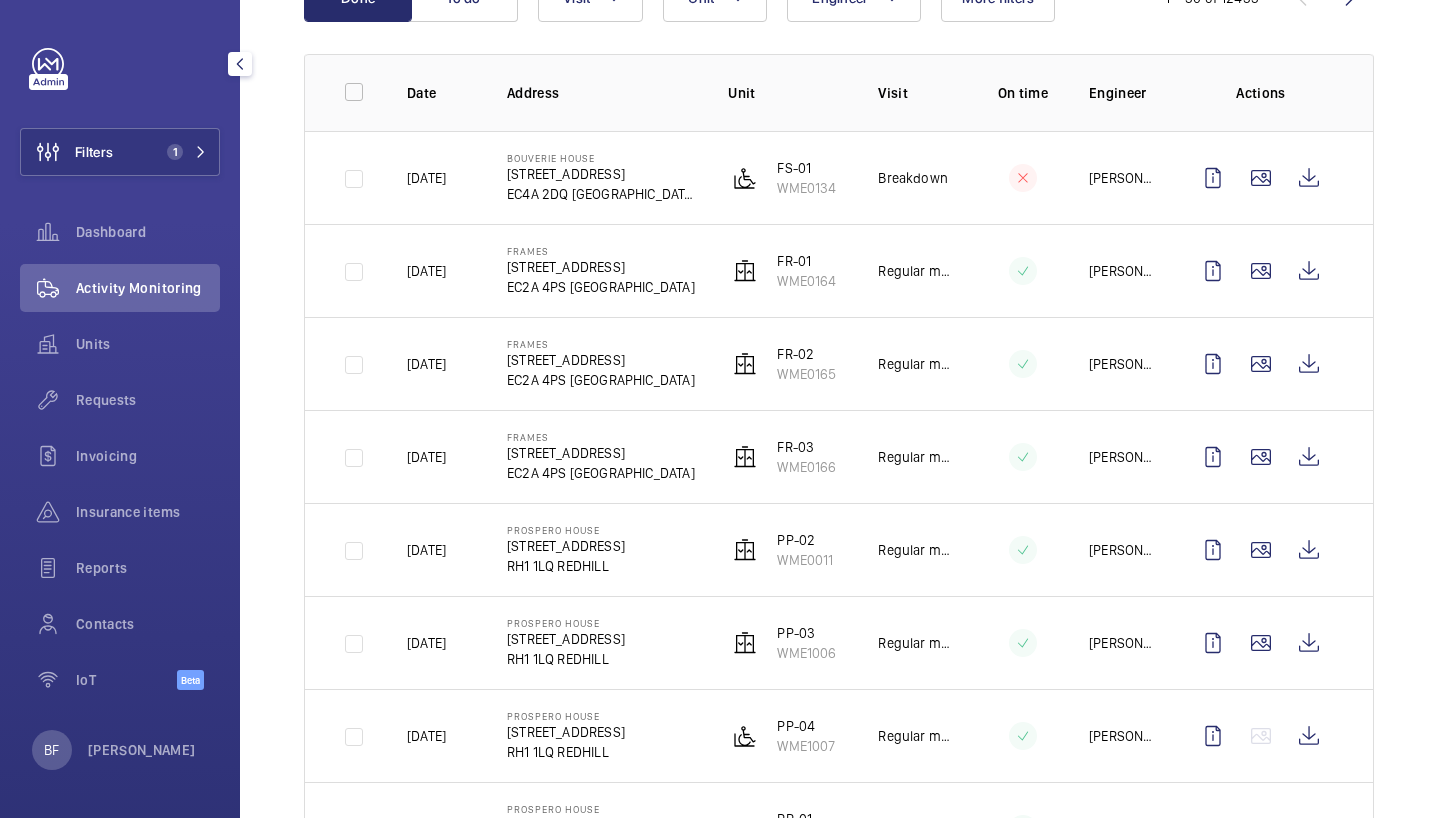 scroll, scrollTop: 260, scrollLeft: 0, axis: vertical 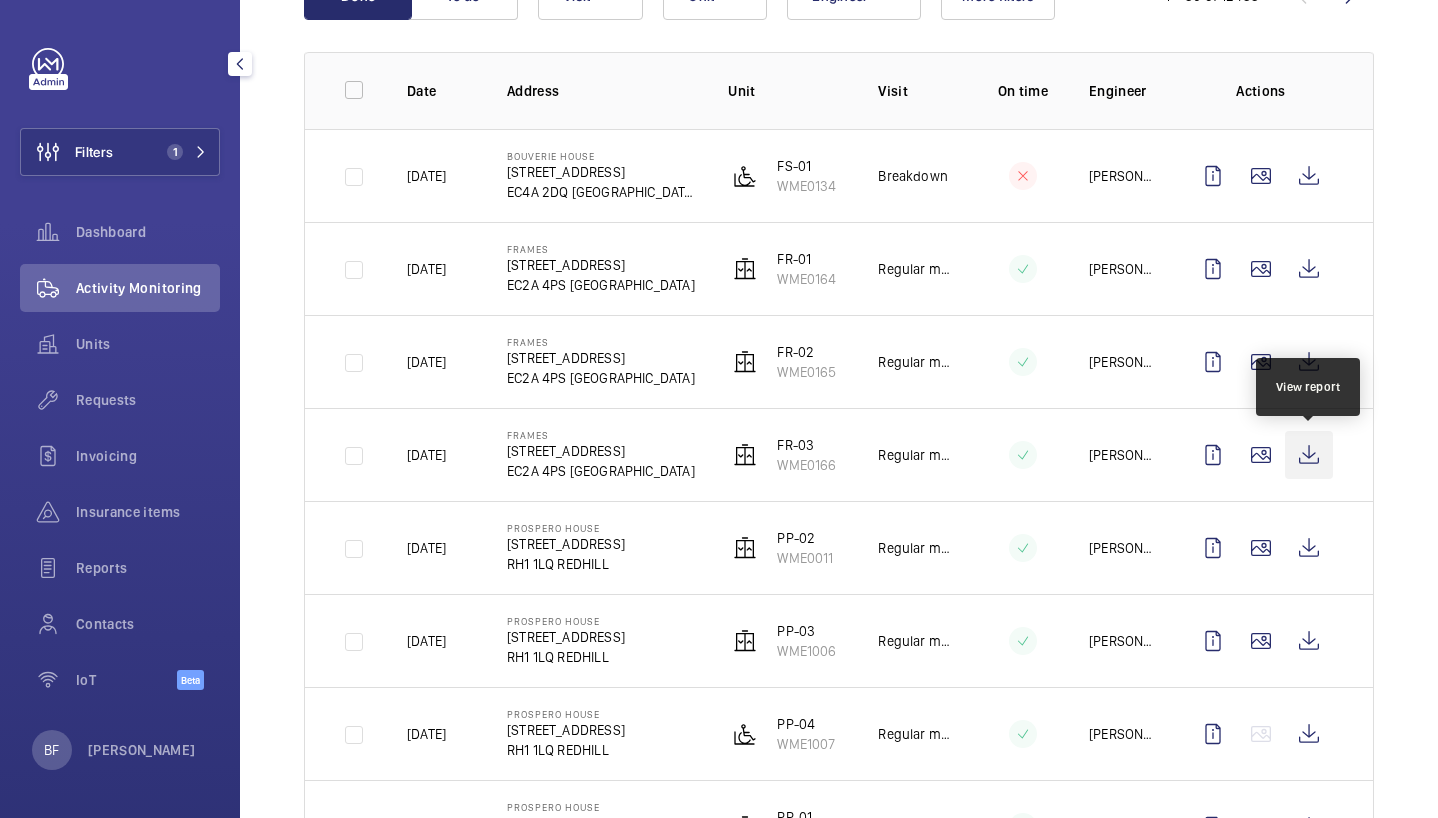 click 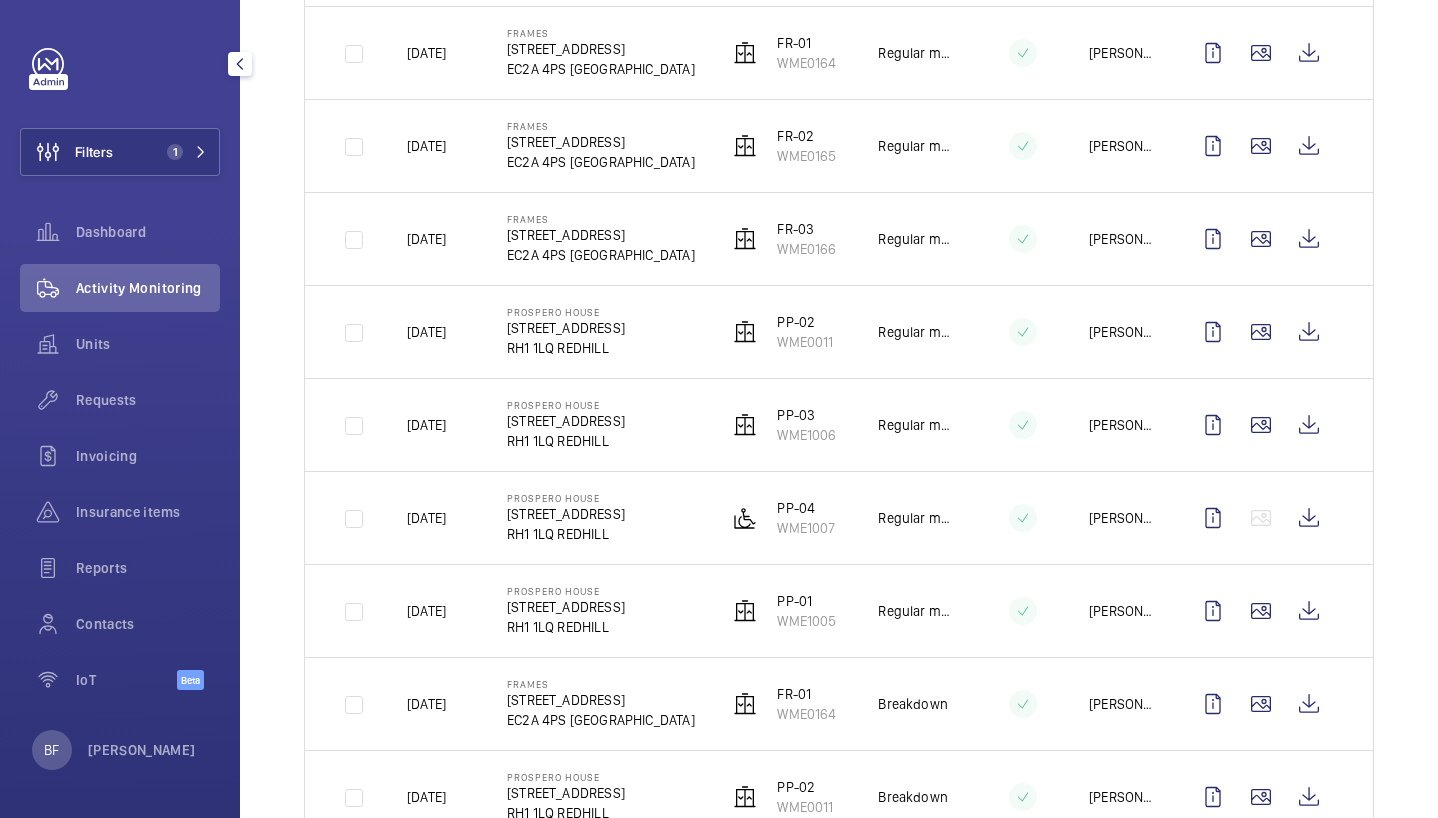 scroll, scrollTop: 483, scrollLeft: 0, axis: vertical 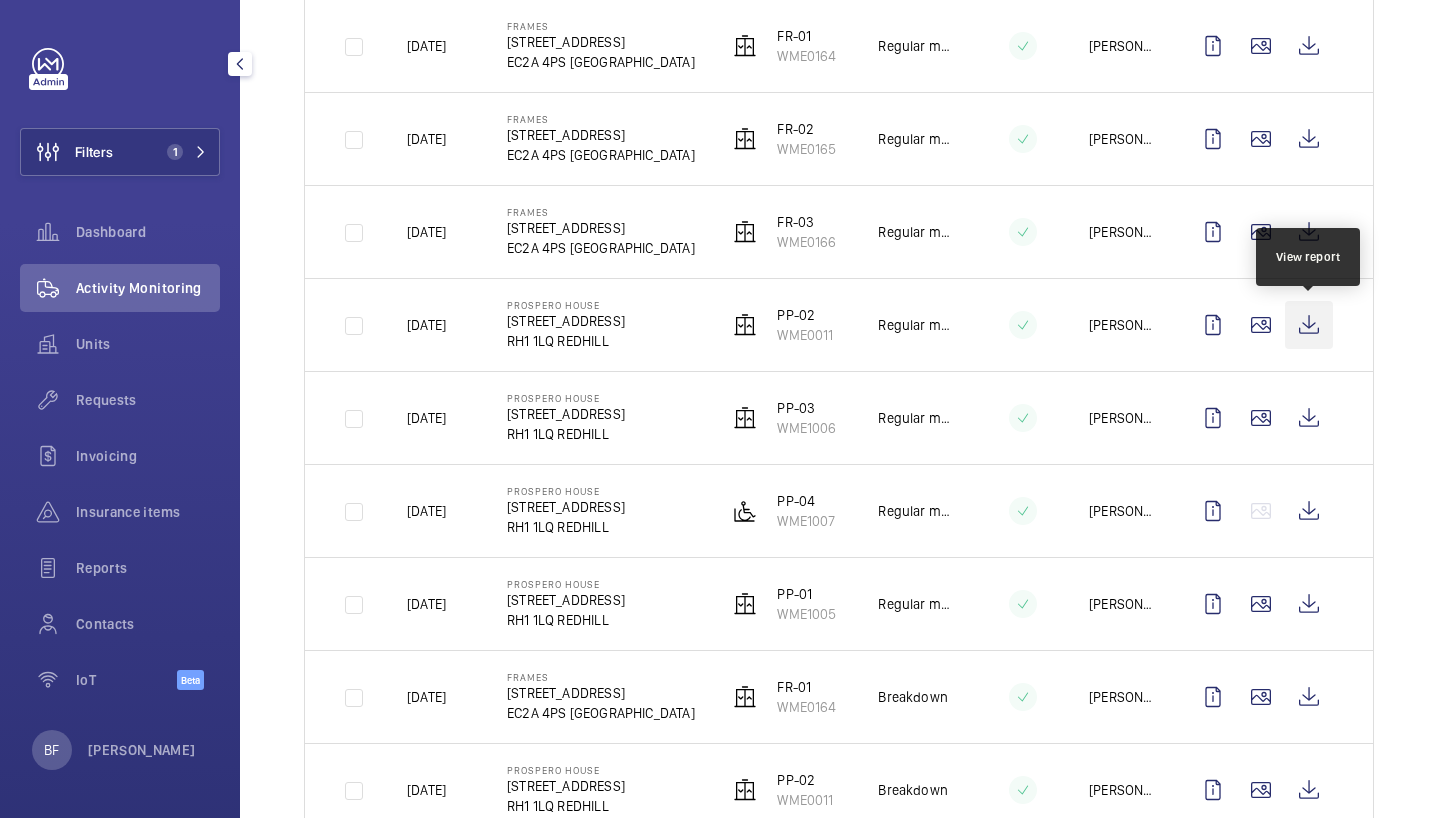 click 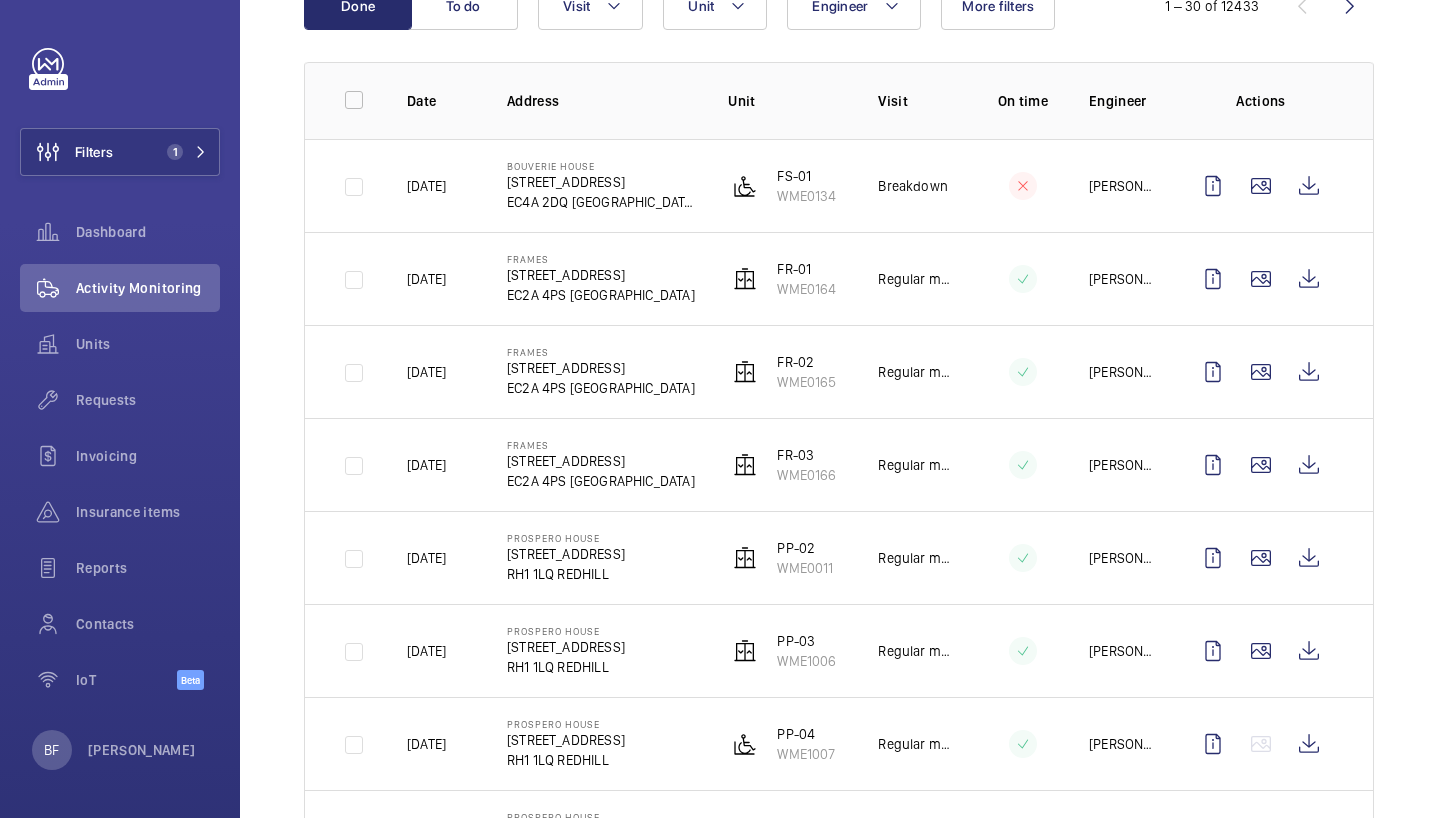 scroll, scrollTop: 0, scrollLeft: 0, axis: both 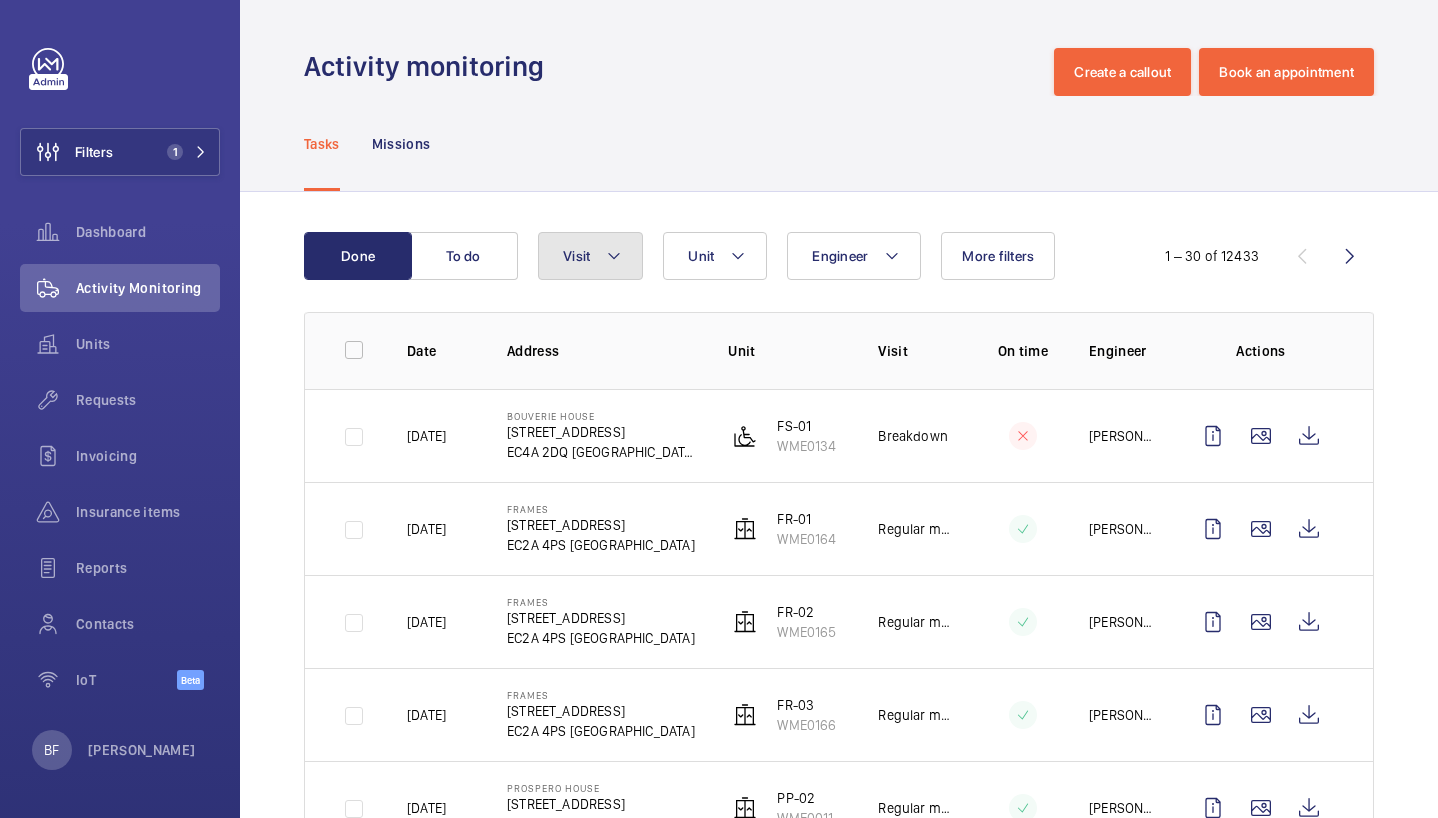 click on "Visit" 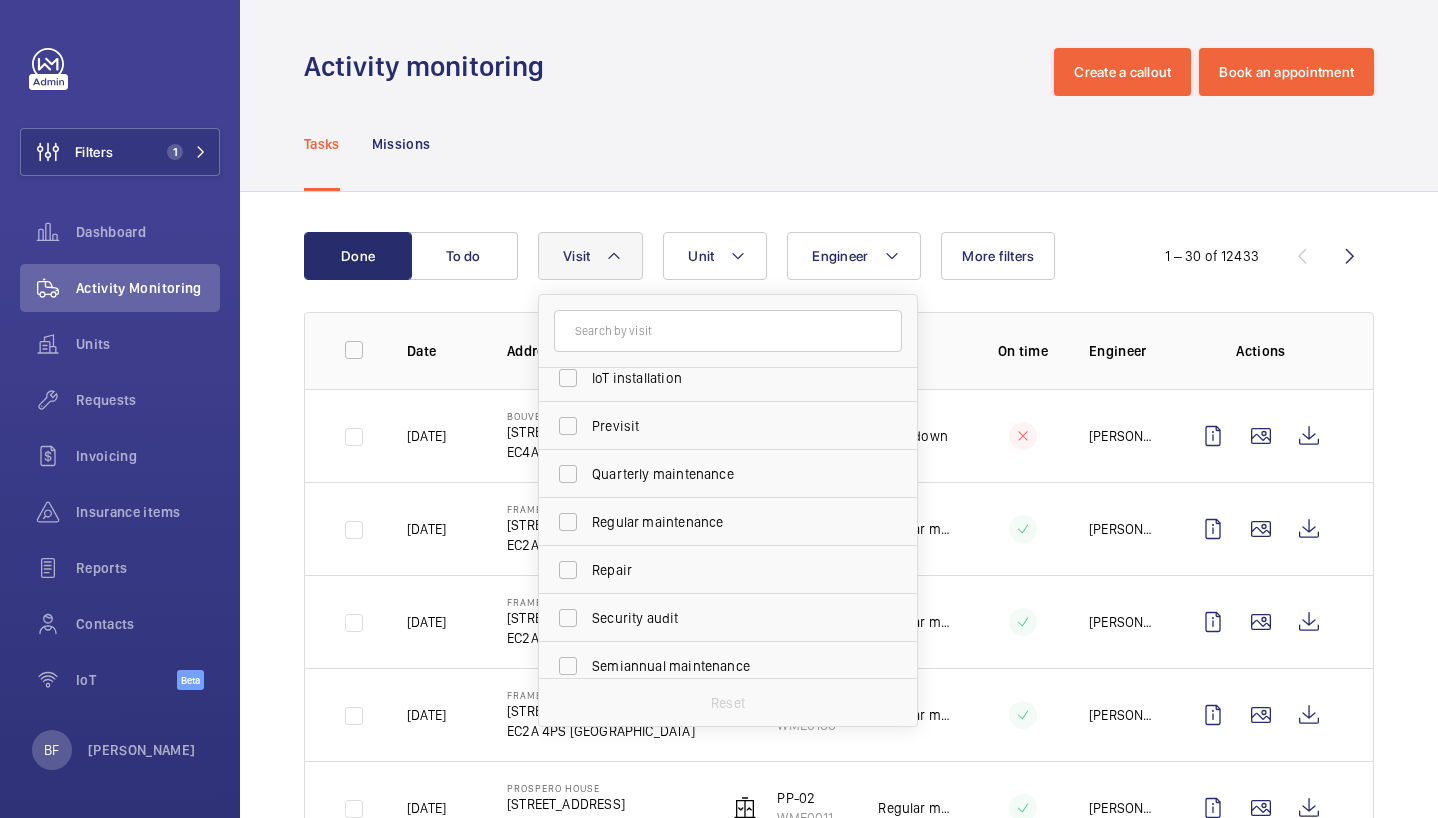 scroll, scrollTop: 275, scrollLeft: 0, axis: vertical 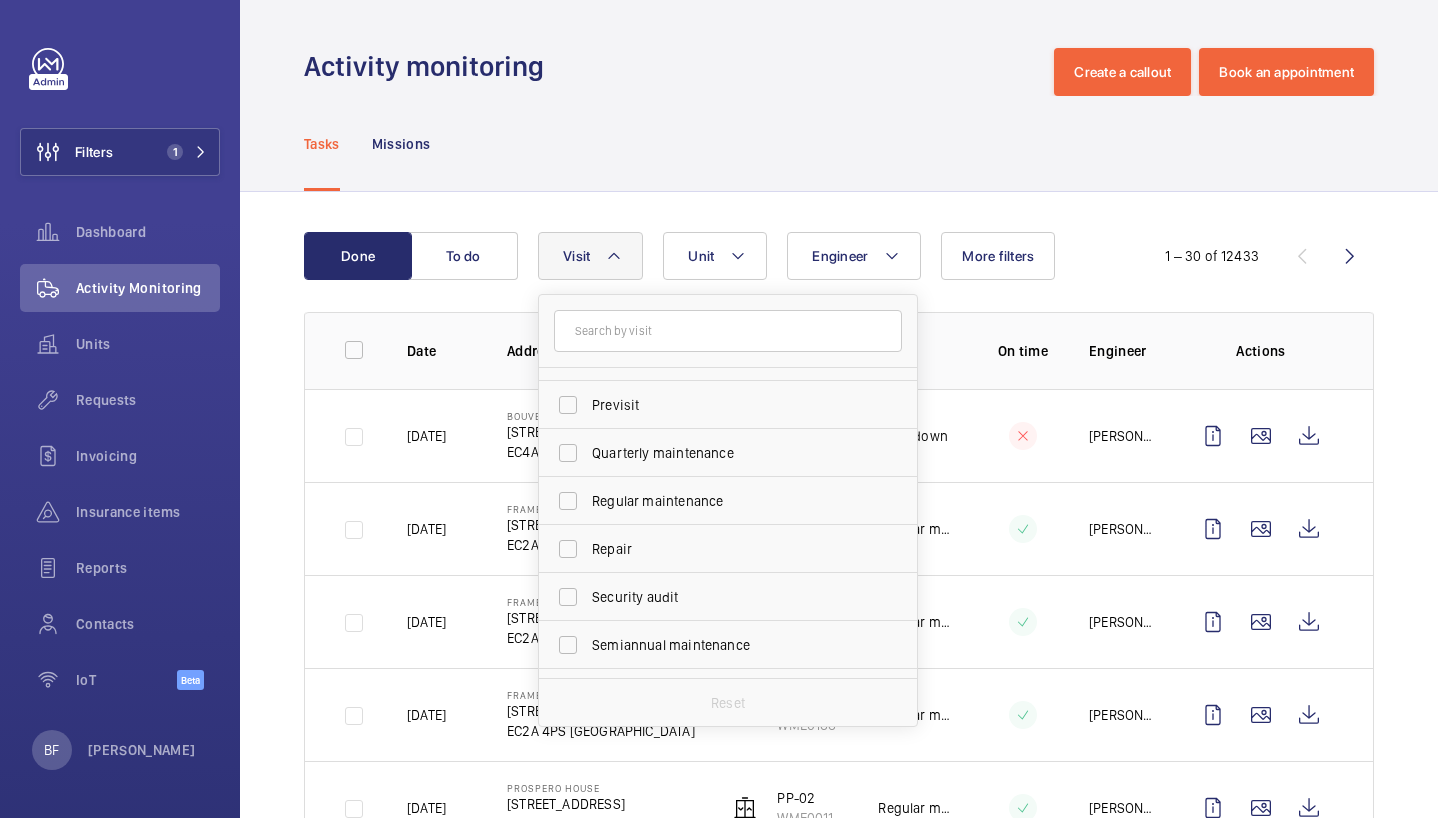 click on "Regular maintenance" at bounding box center [713, 501] 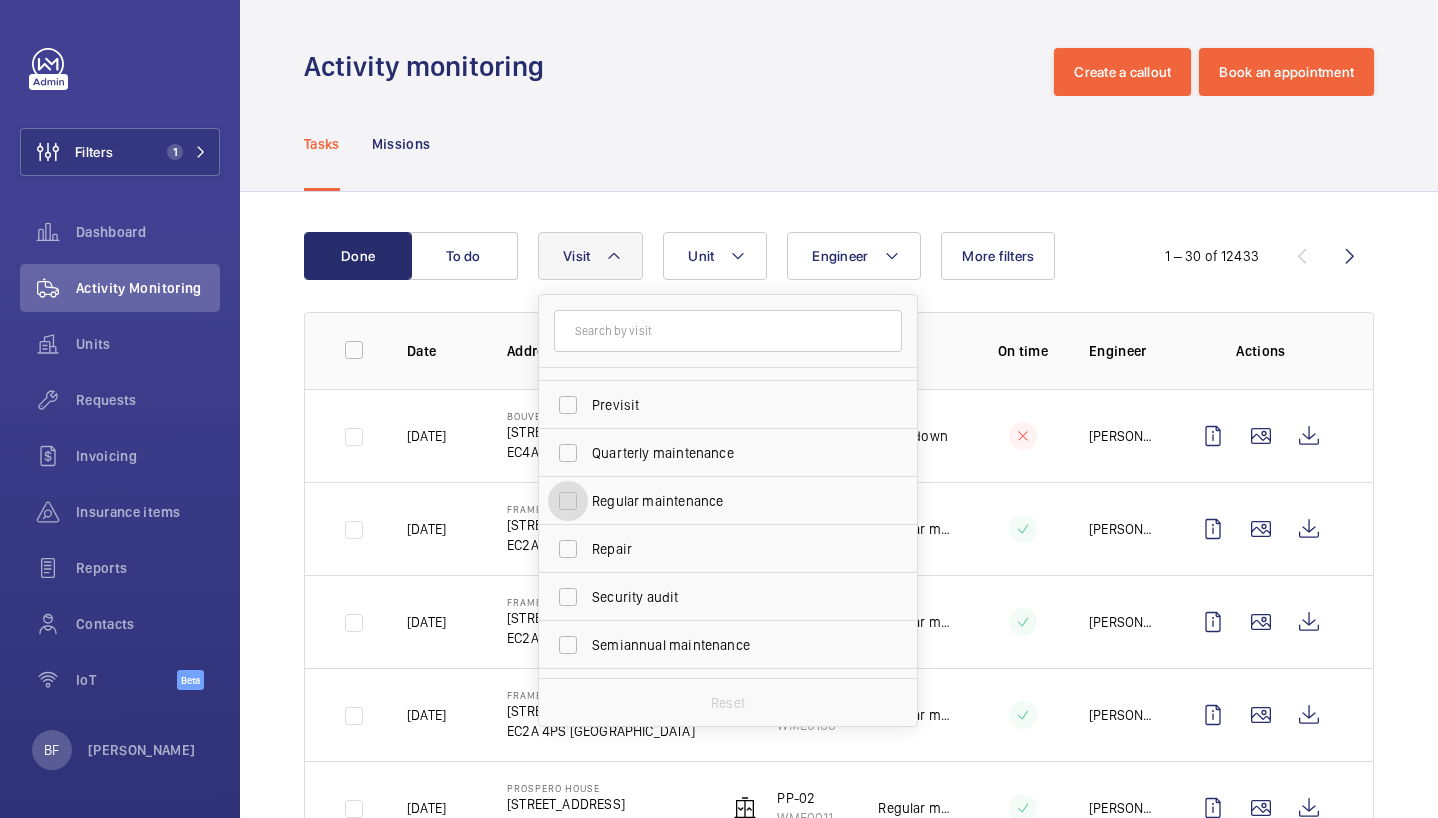 click on "Regular maintenance" at bounding box center [568, 501] 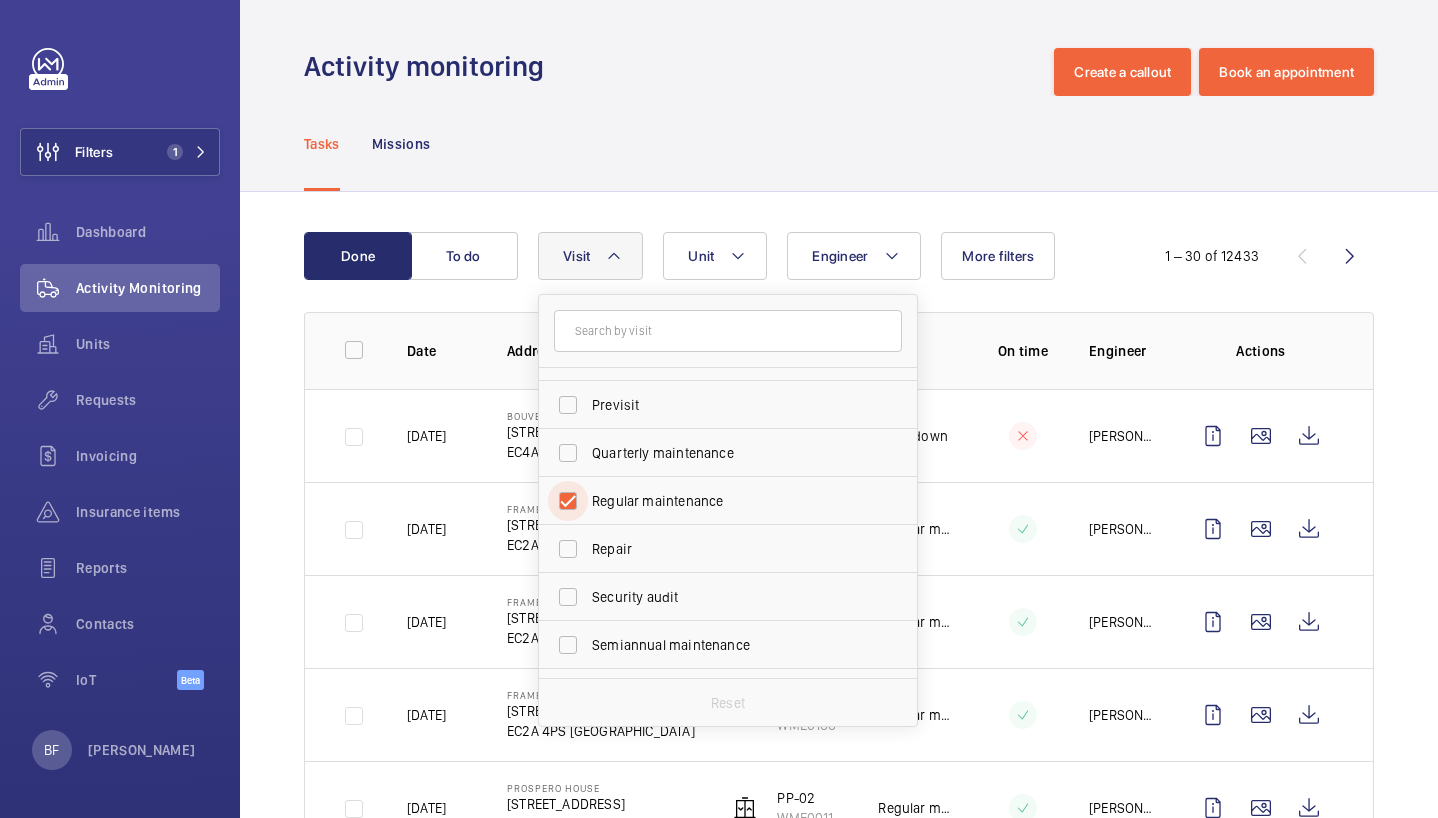 checkbox on "true" 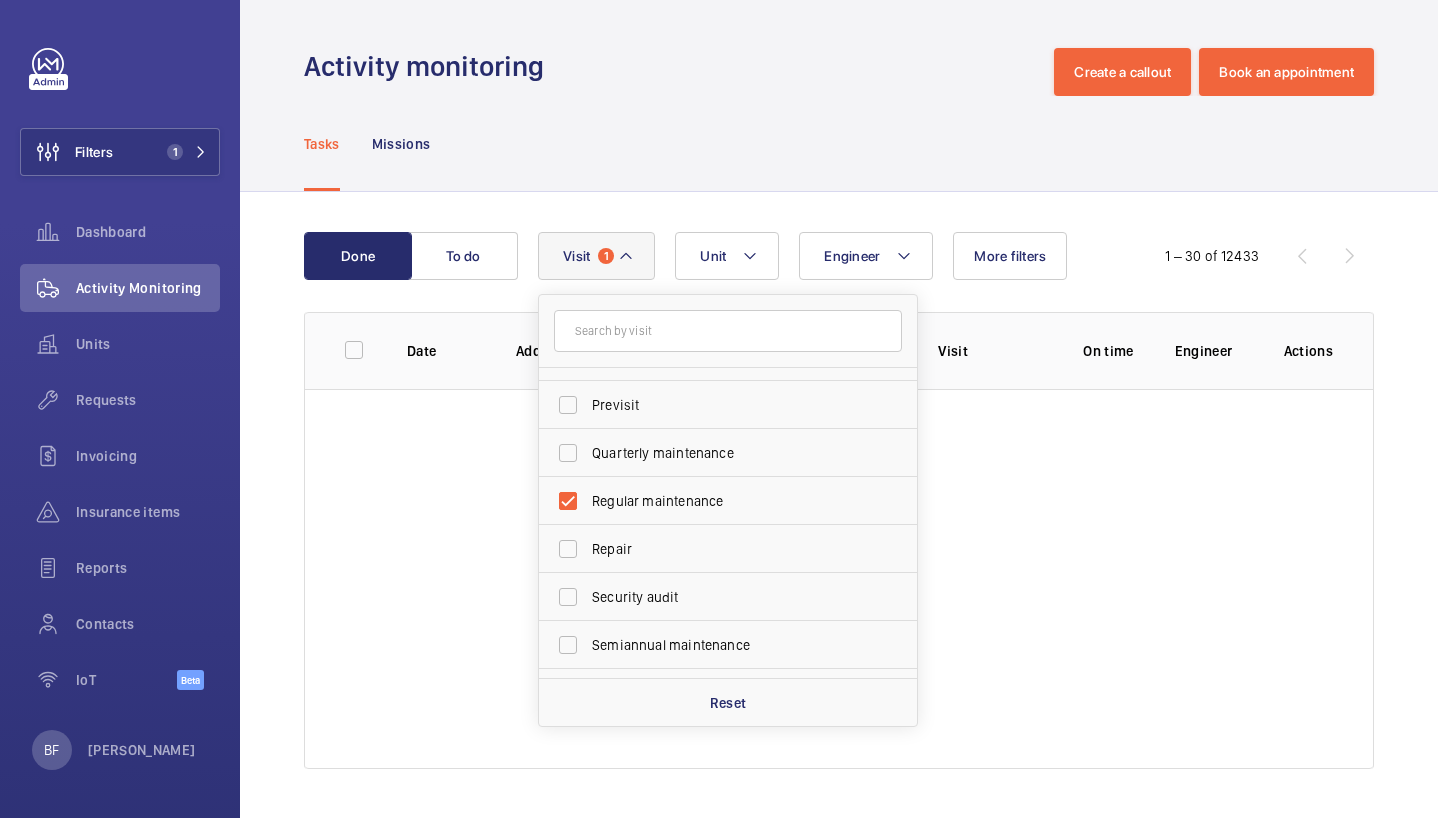 click on "Activity monitoring  Create a callout Book an appointment" 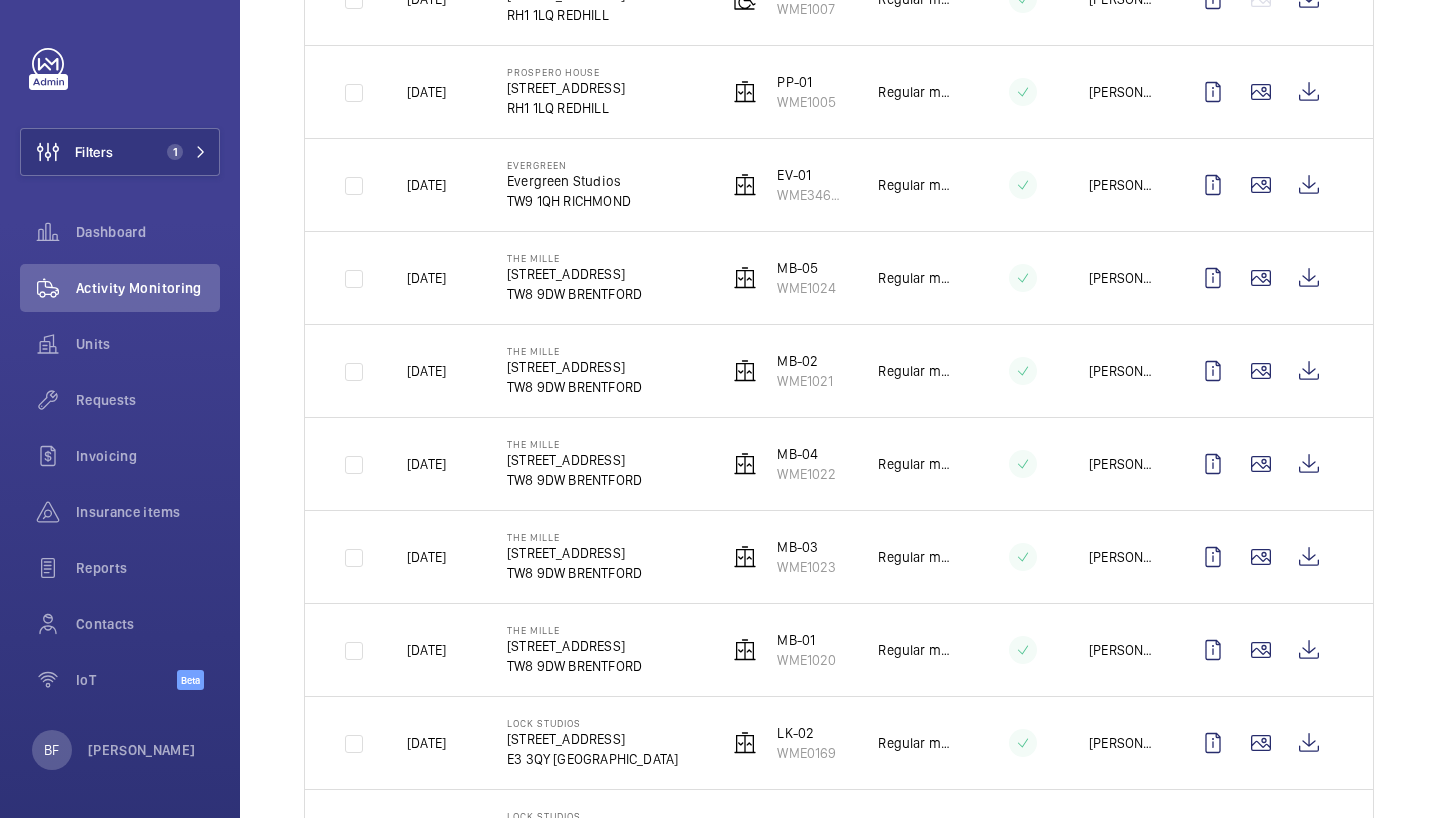 scroll, scrollTop: 903, scrollLeft: 0, axis: vertical 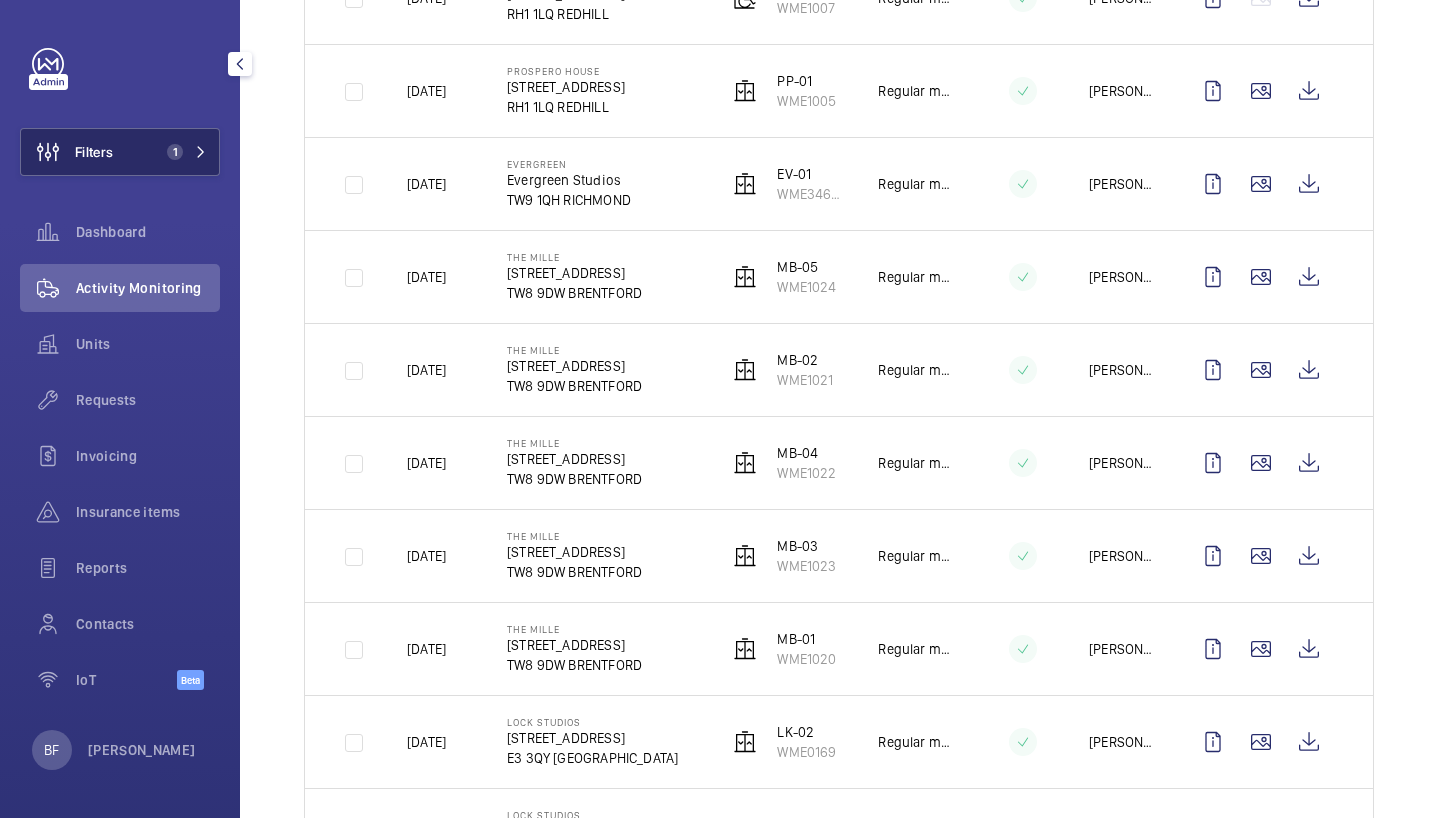 click on "1" 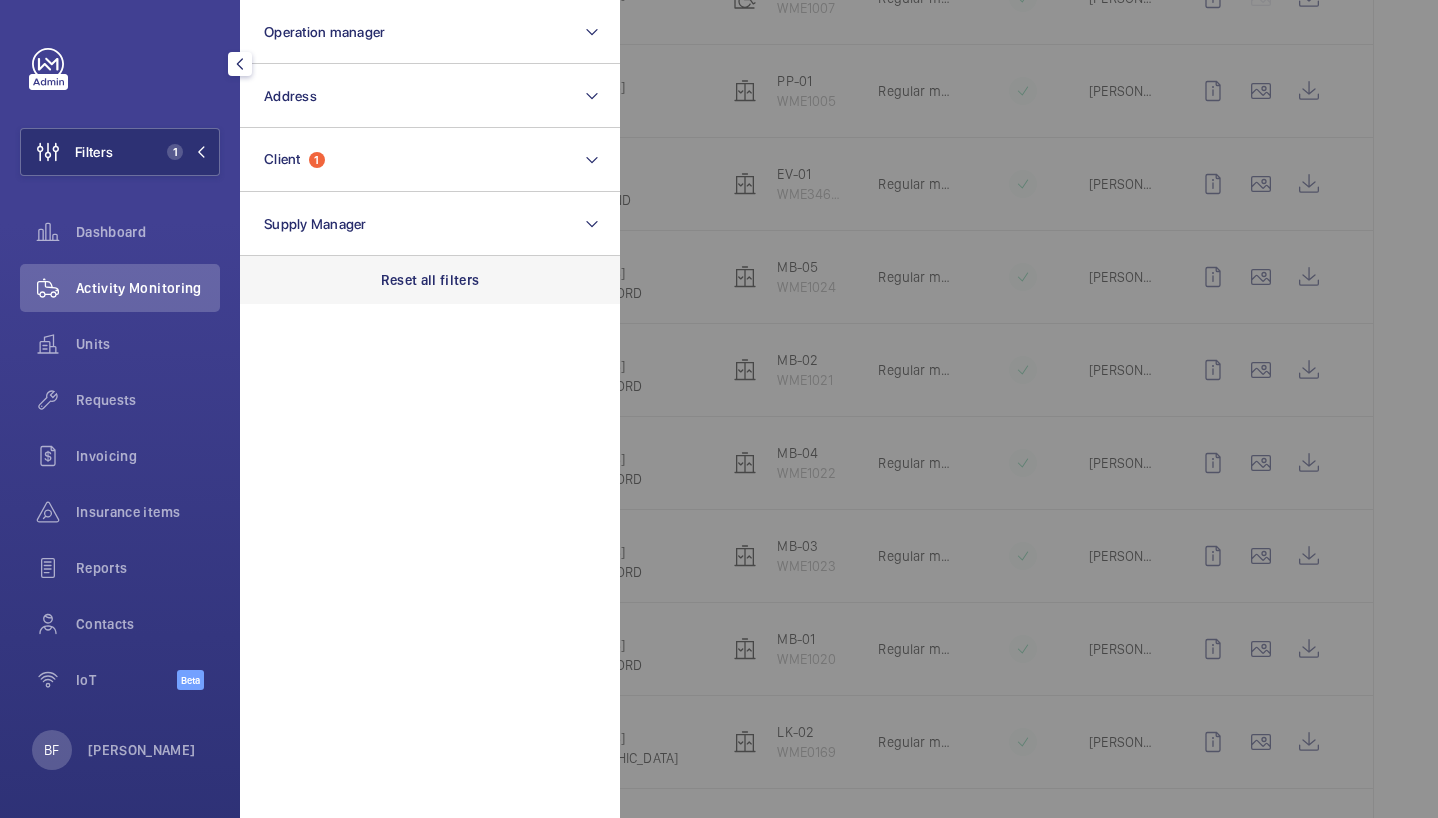 click on "Reset all filters" 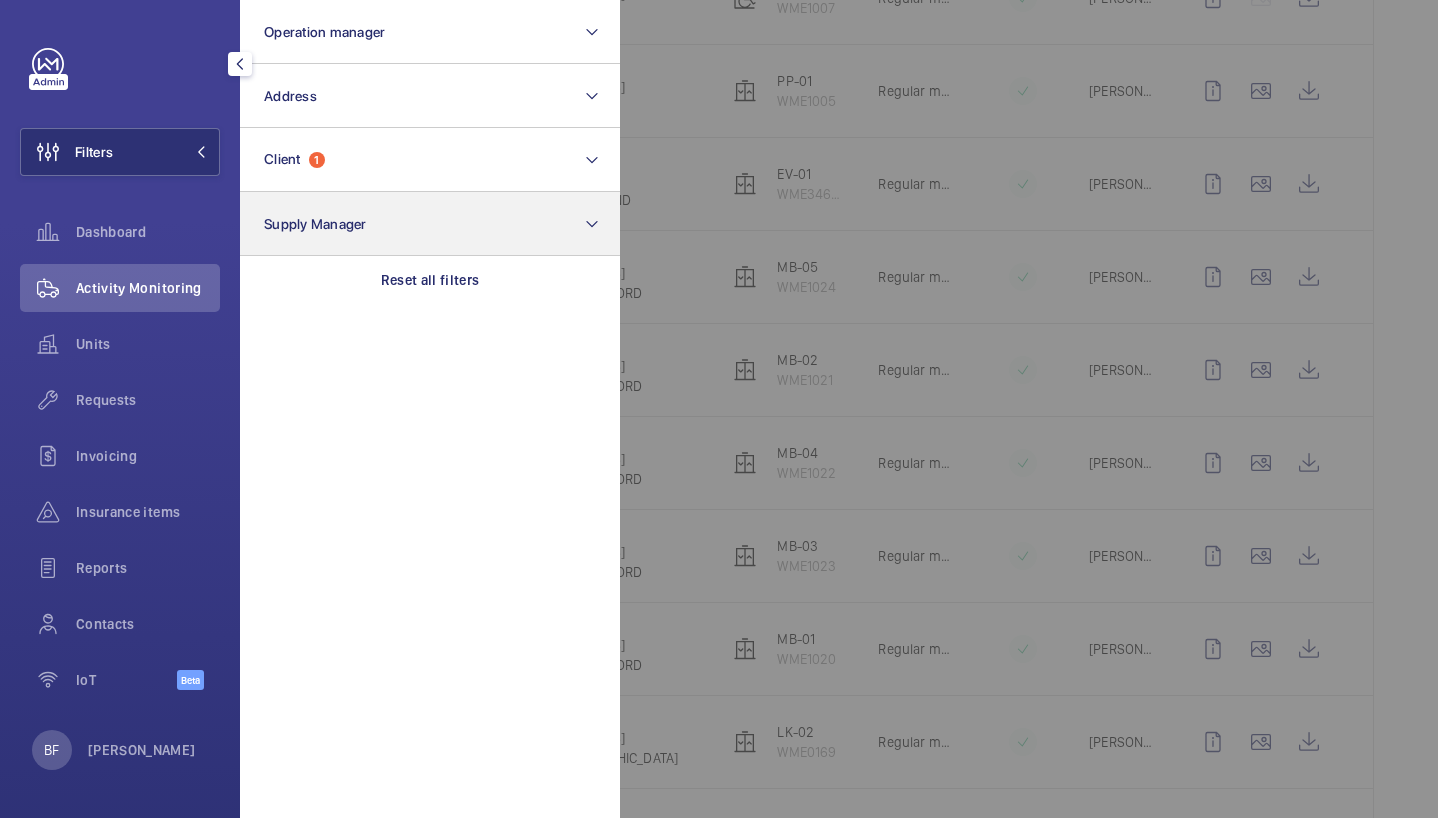 scroll, scrollTop: 0, scrollLeft: 0, axis: both 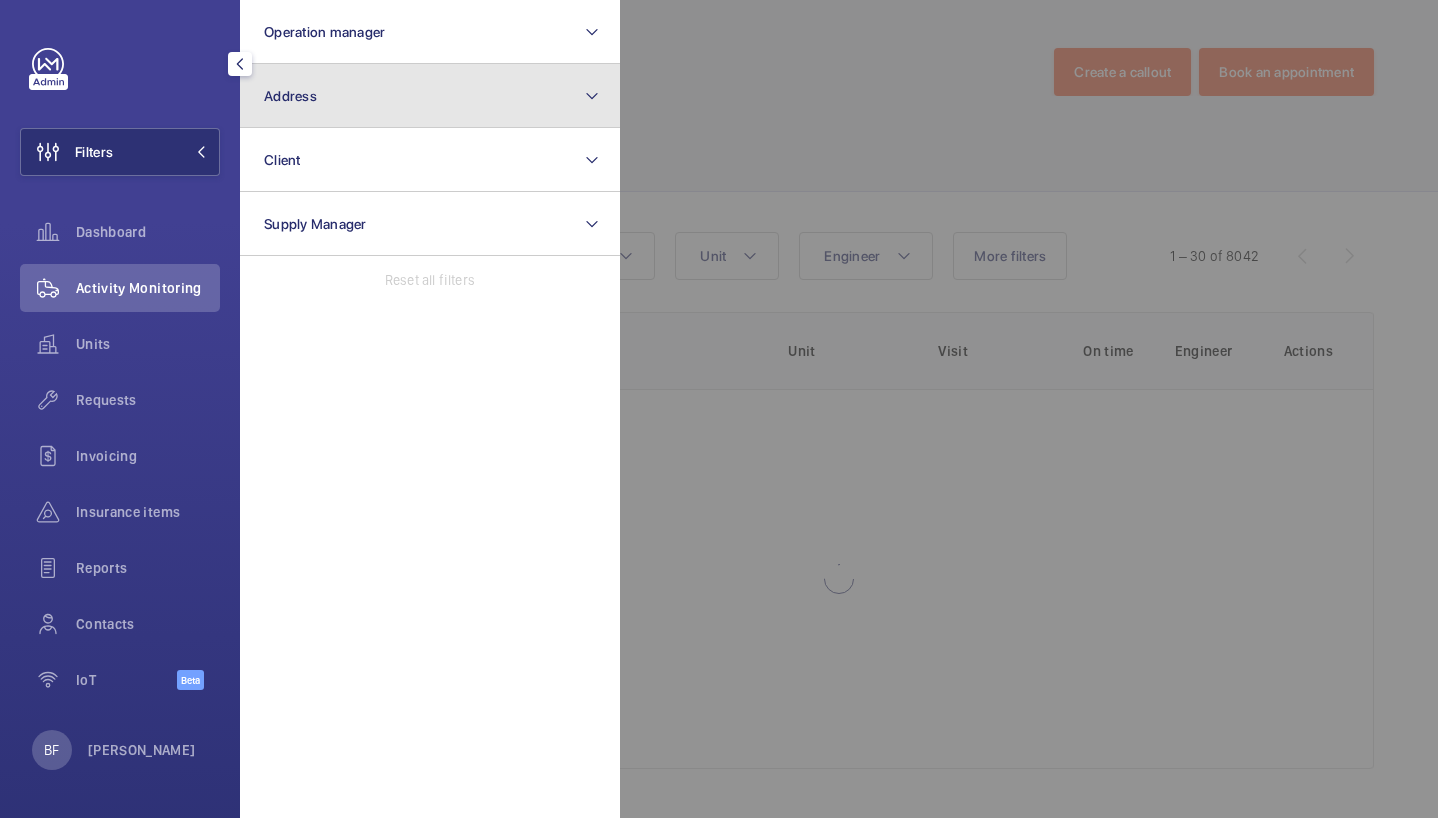 click on "Address" 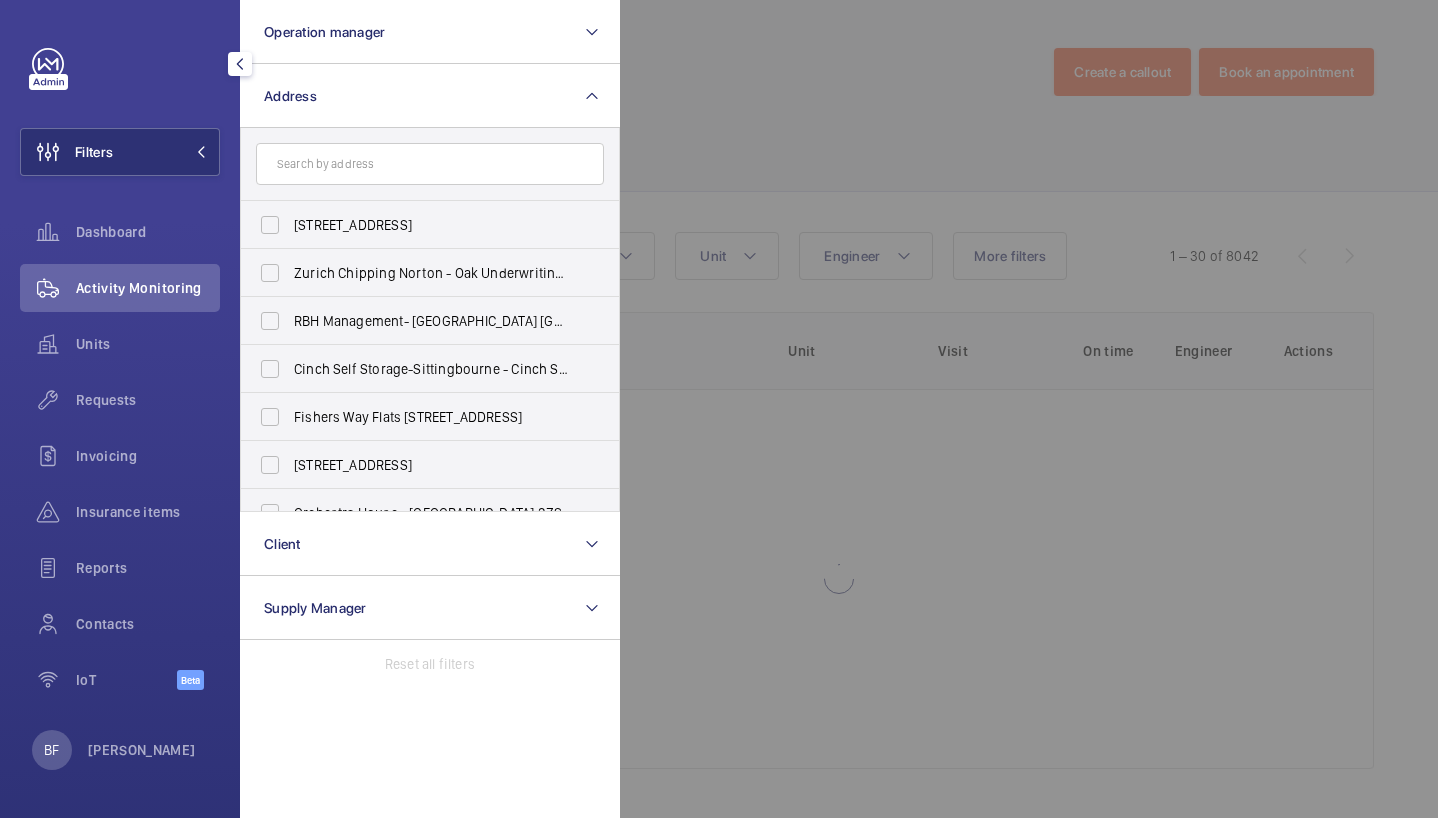 click 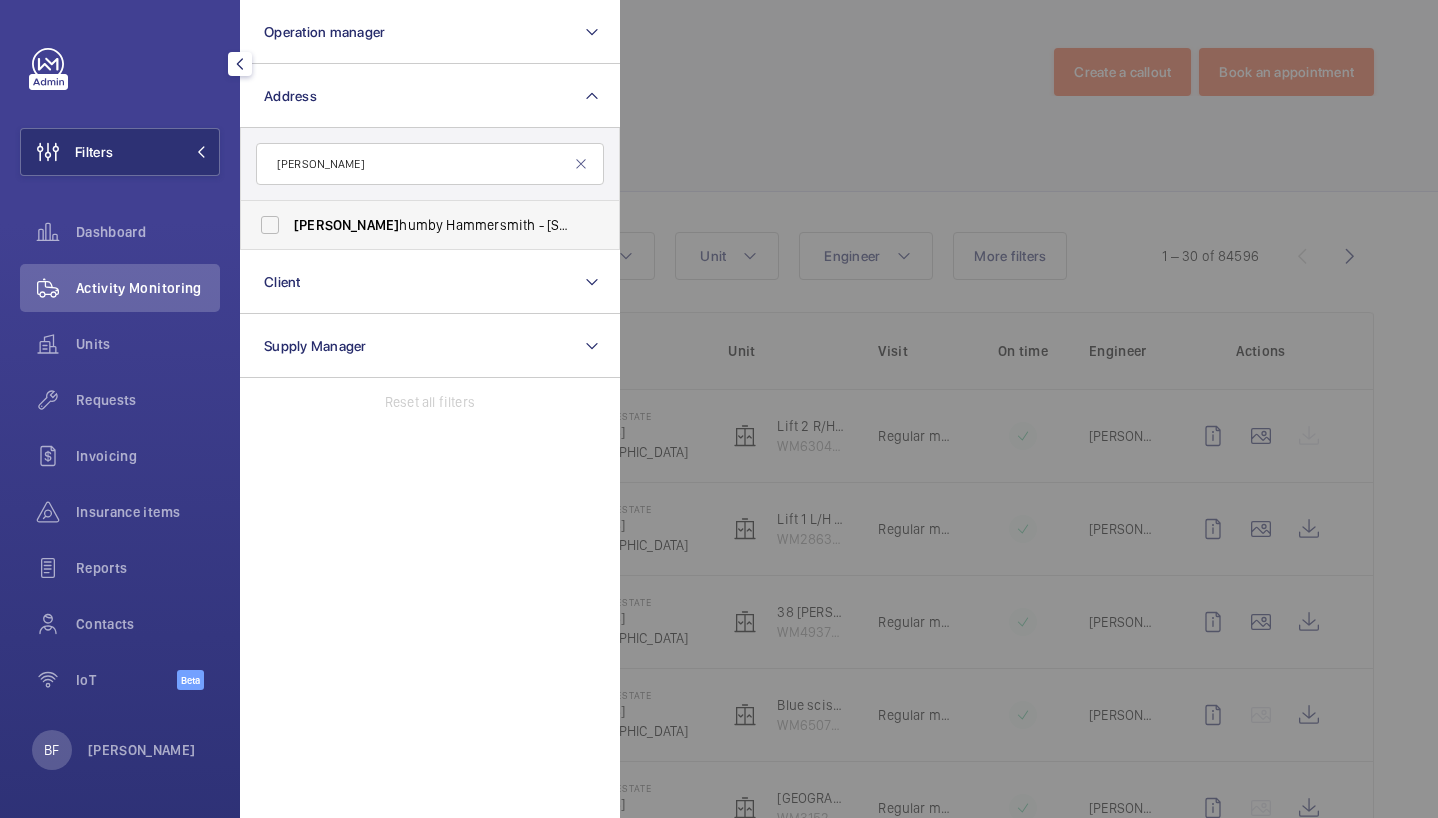type on "[PERSON_NAME]" 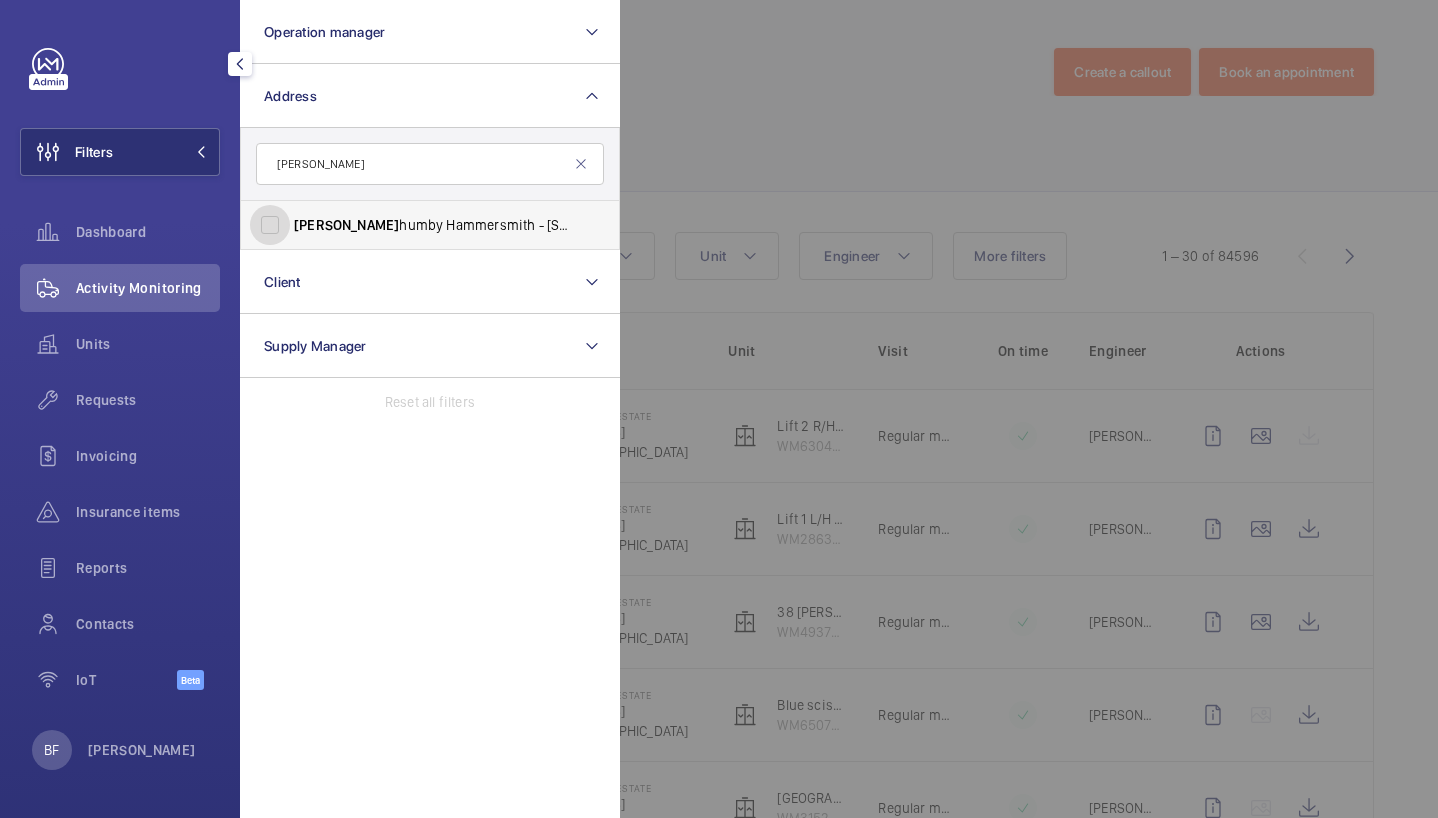 click on "[PERSON_NAME] humby Hammersmith - [STREET_ADDRESS][PERSON_NAME]" at bounding box center (270, 225) 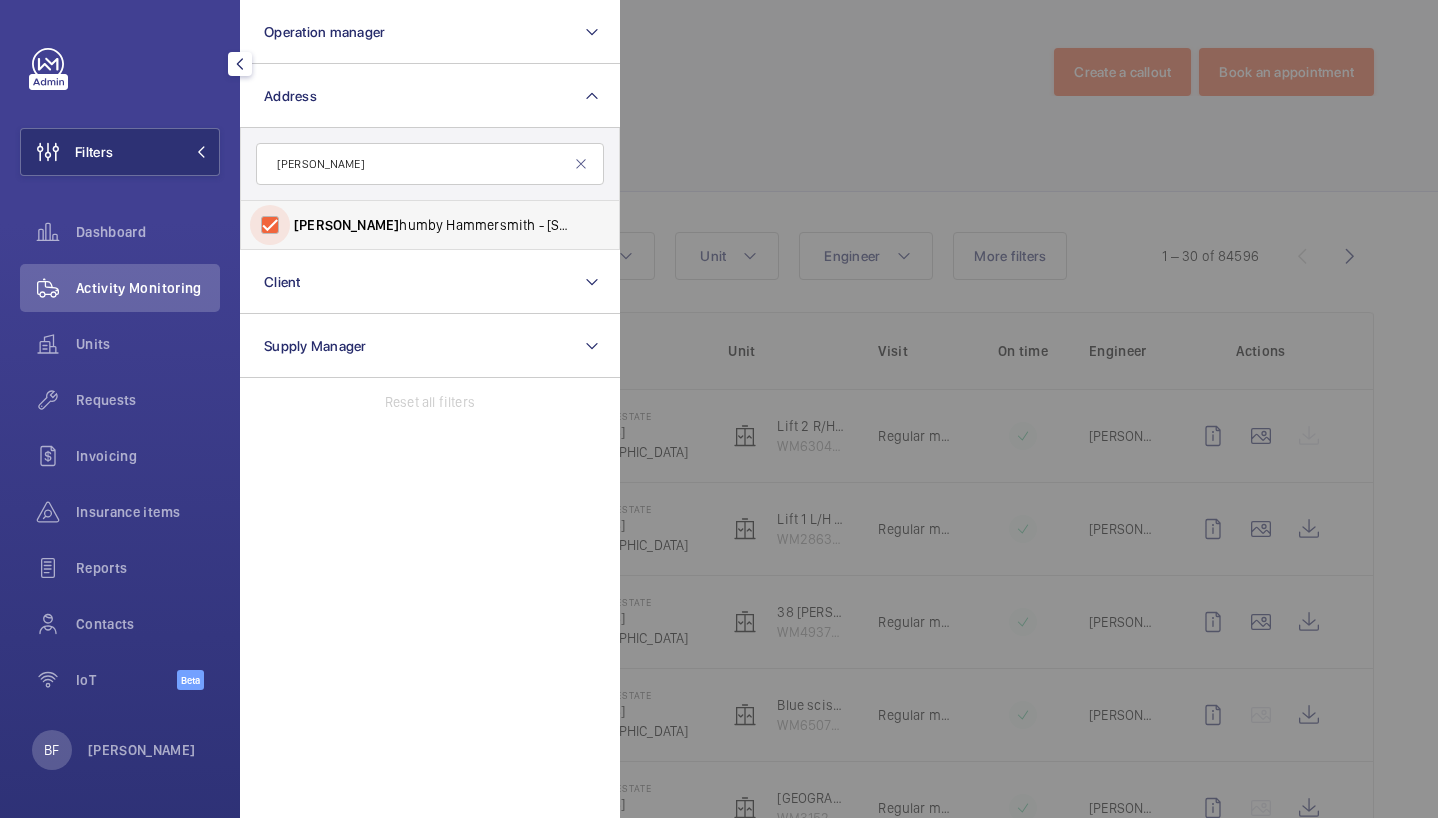 checkbox on "true" 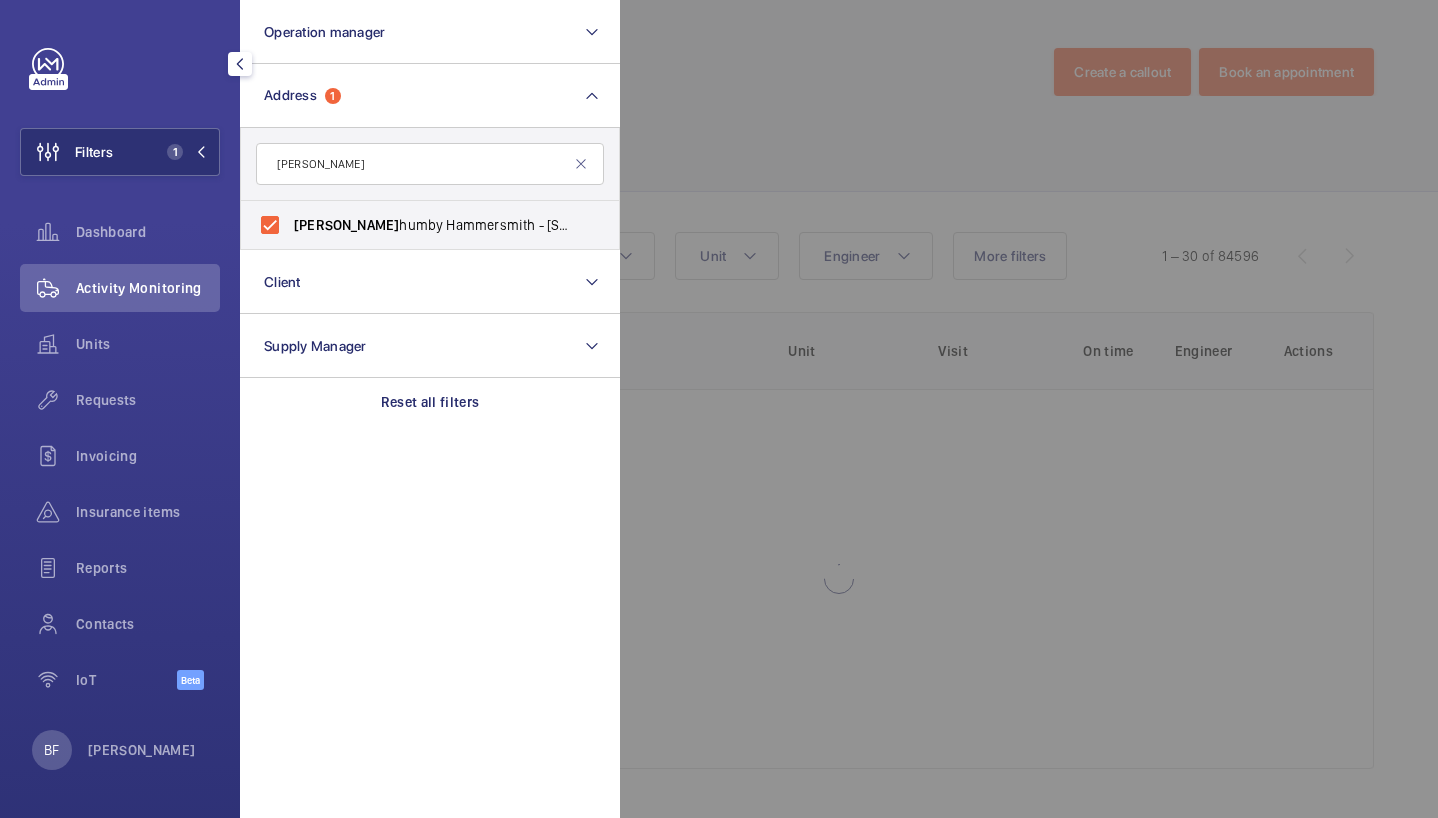 click 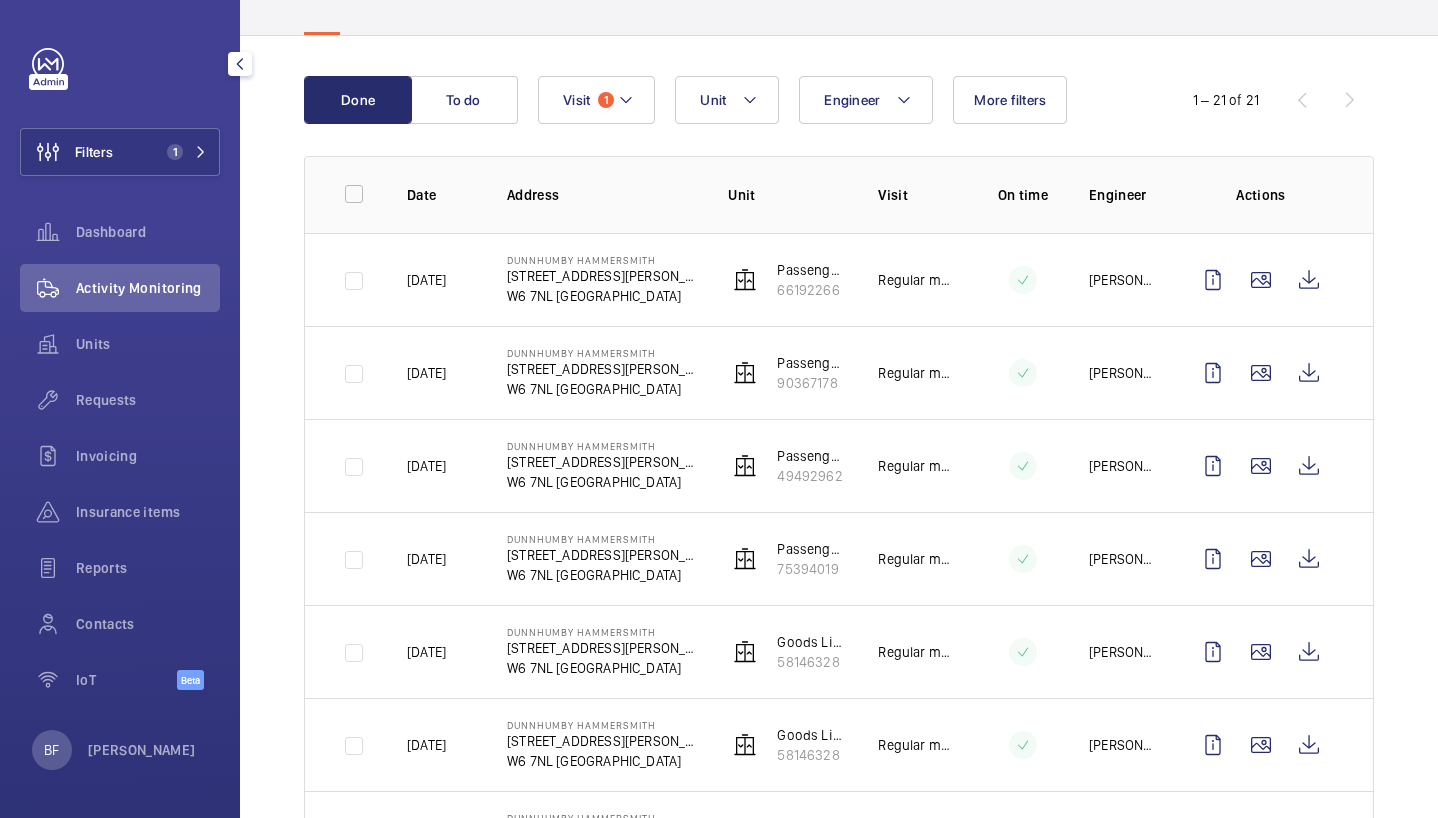 scroll, scrollTop: 159, scrollLeft: 0, axis: vertical 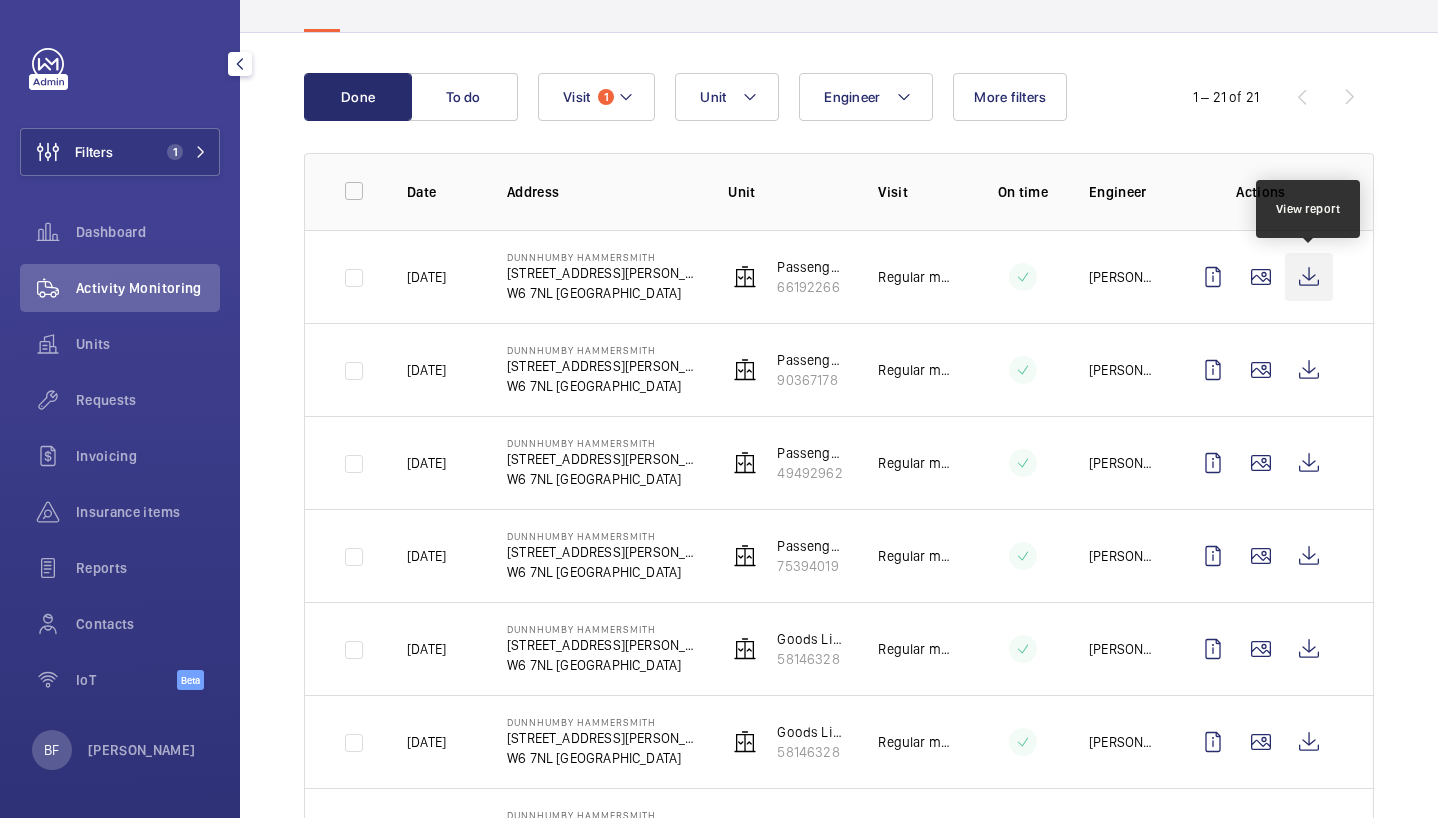 click 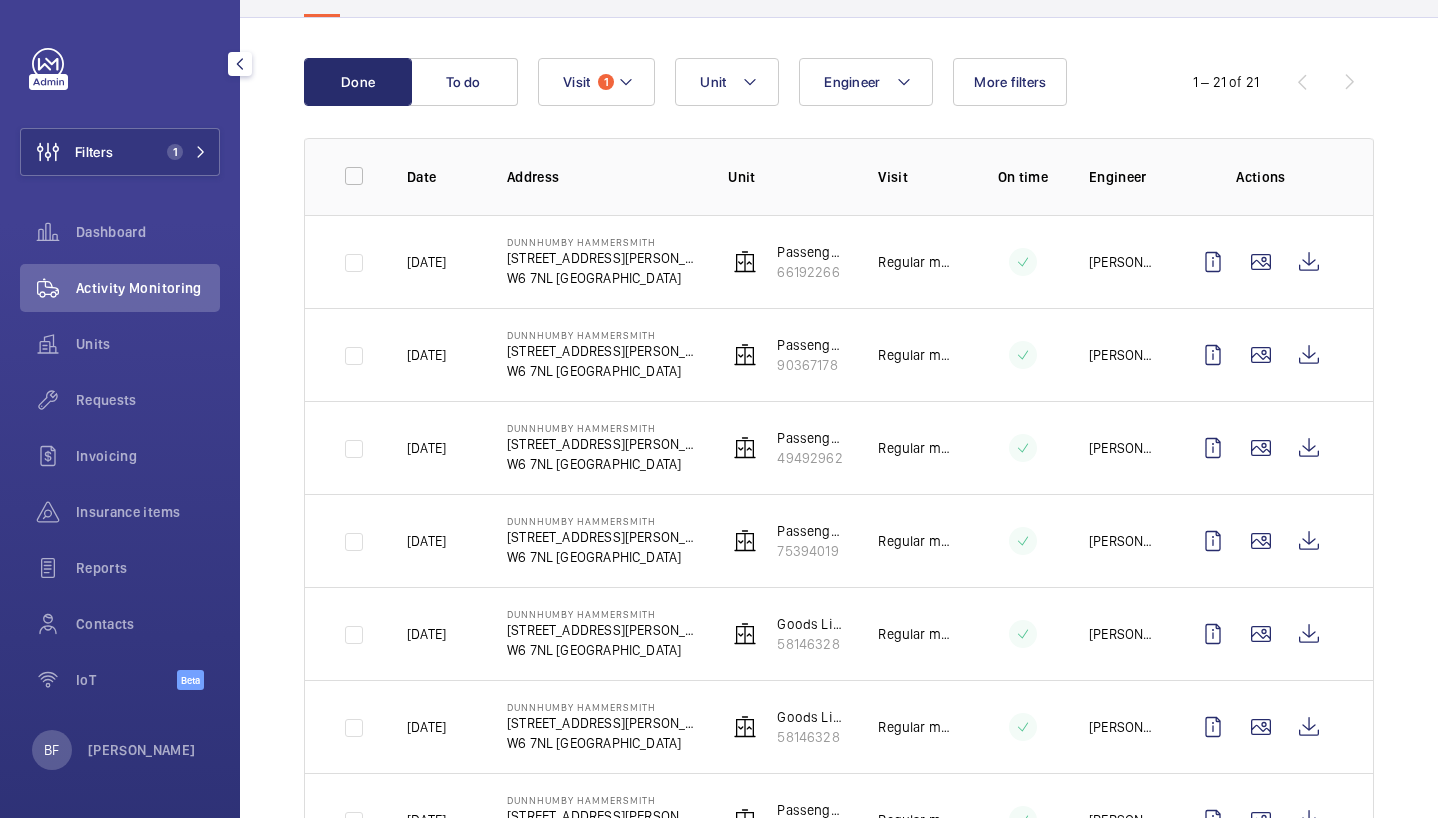 scroll, scrollTop: 177, scrollLeft: 0, axis: vertical 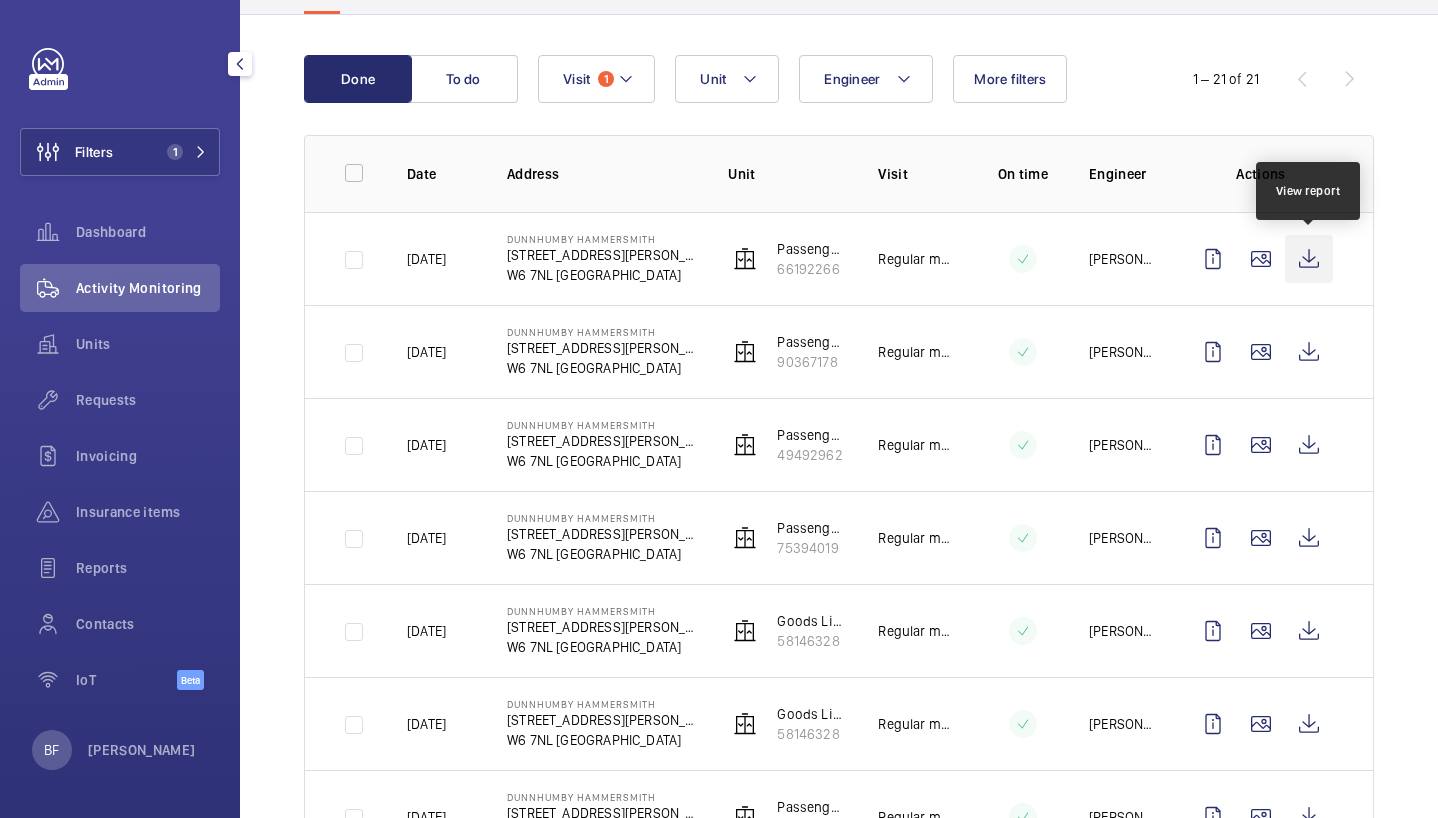 click 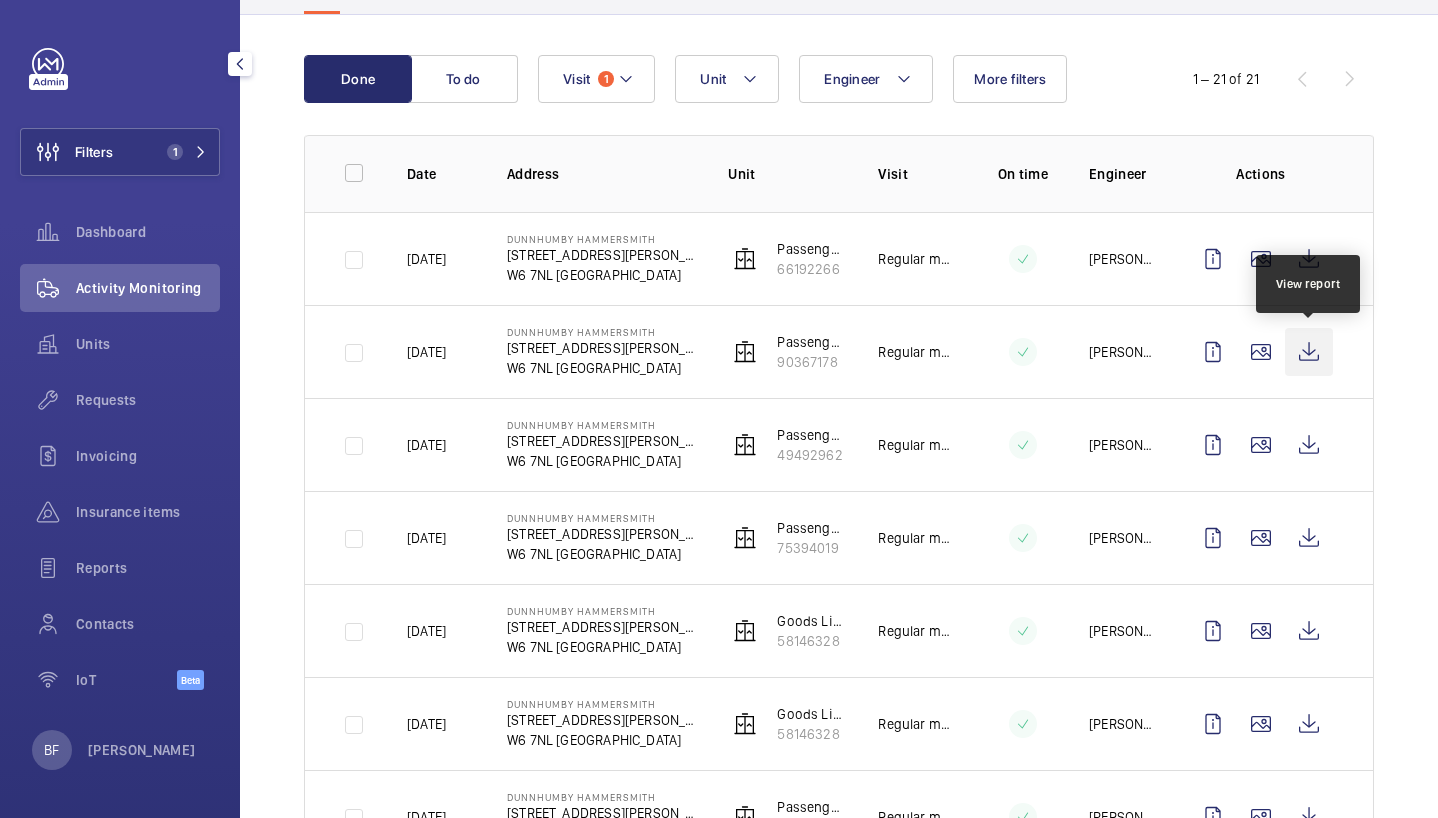 click 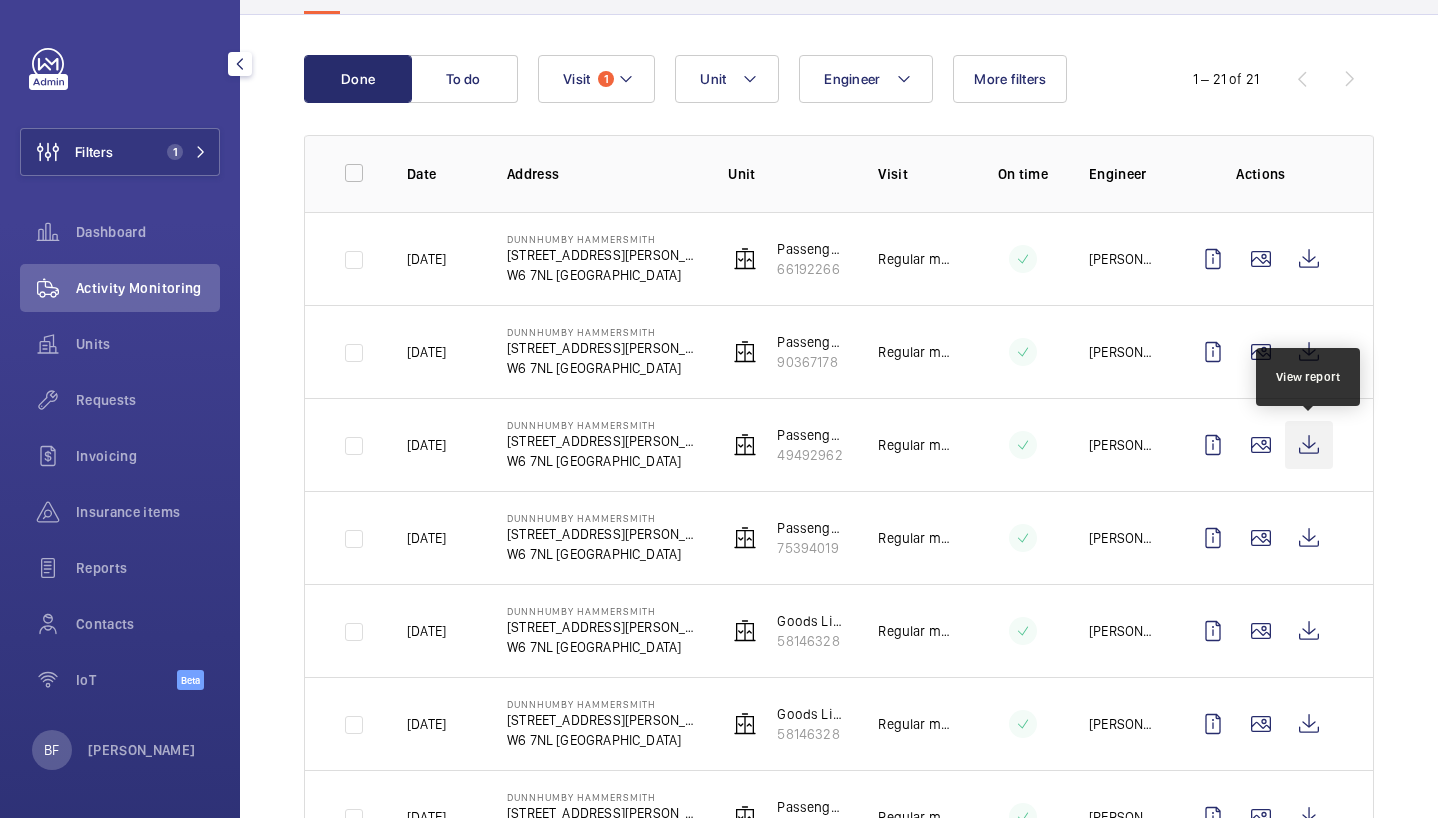 click 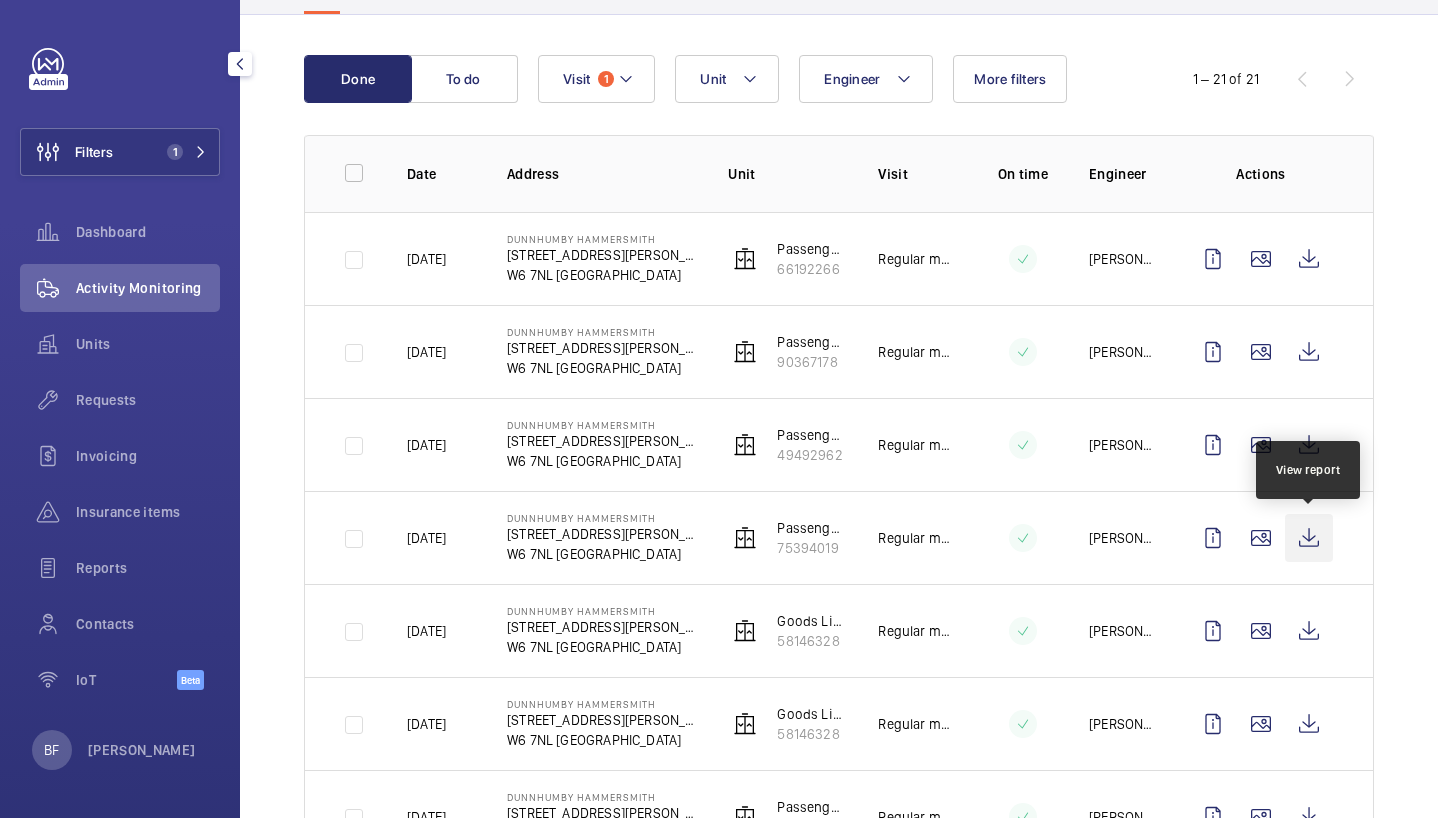 click 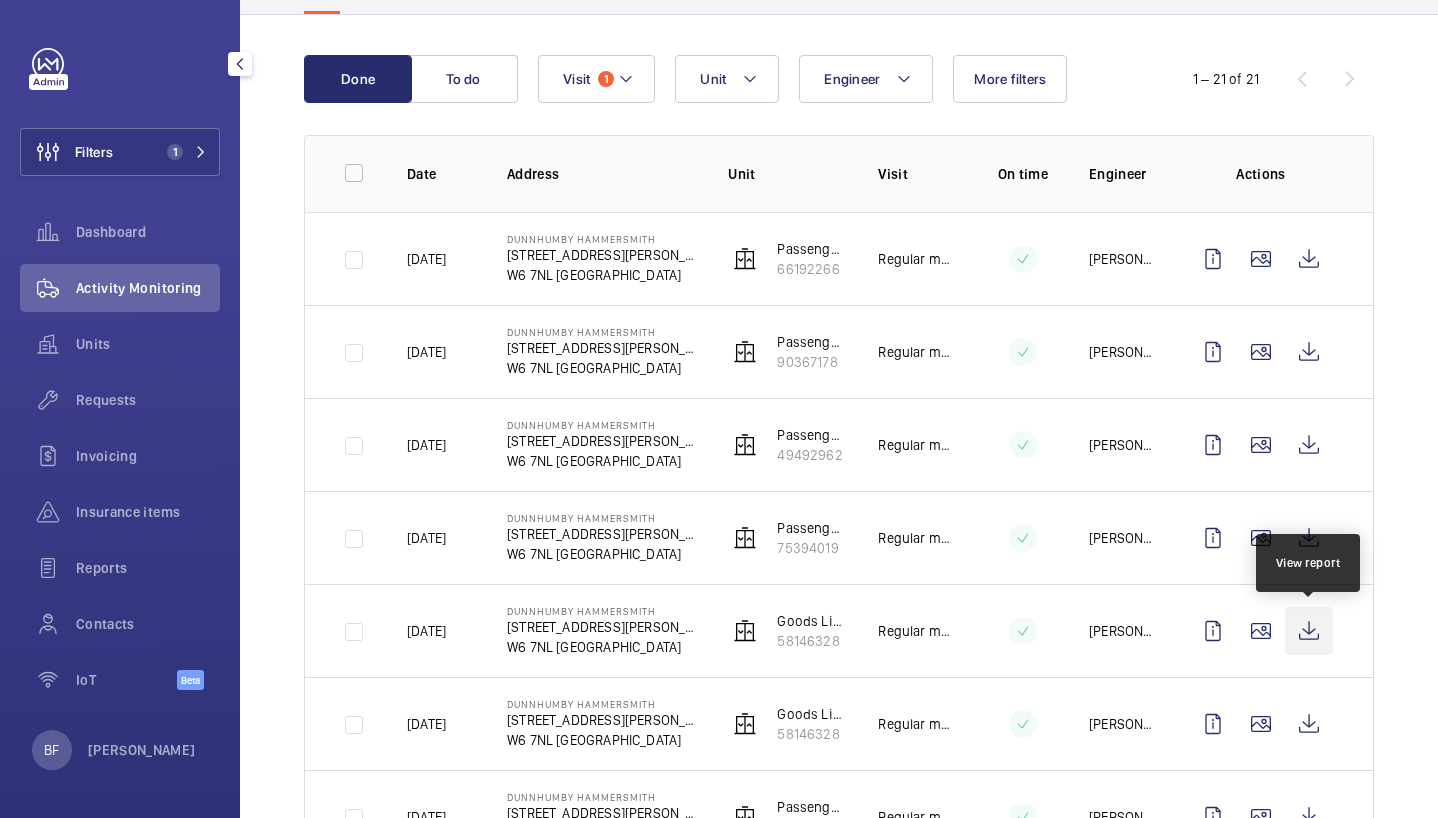 click 